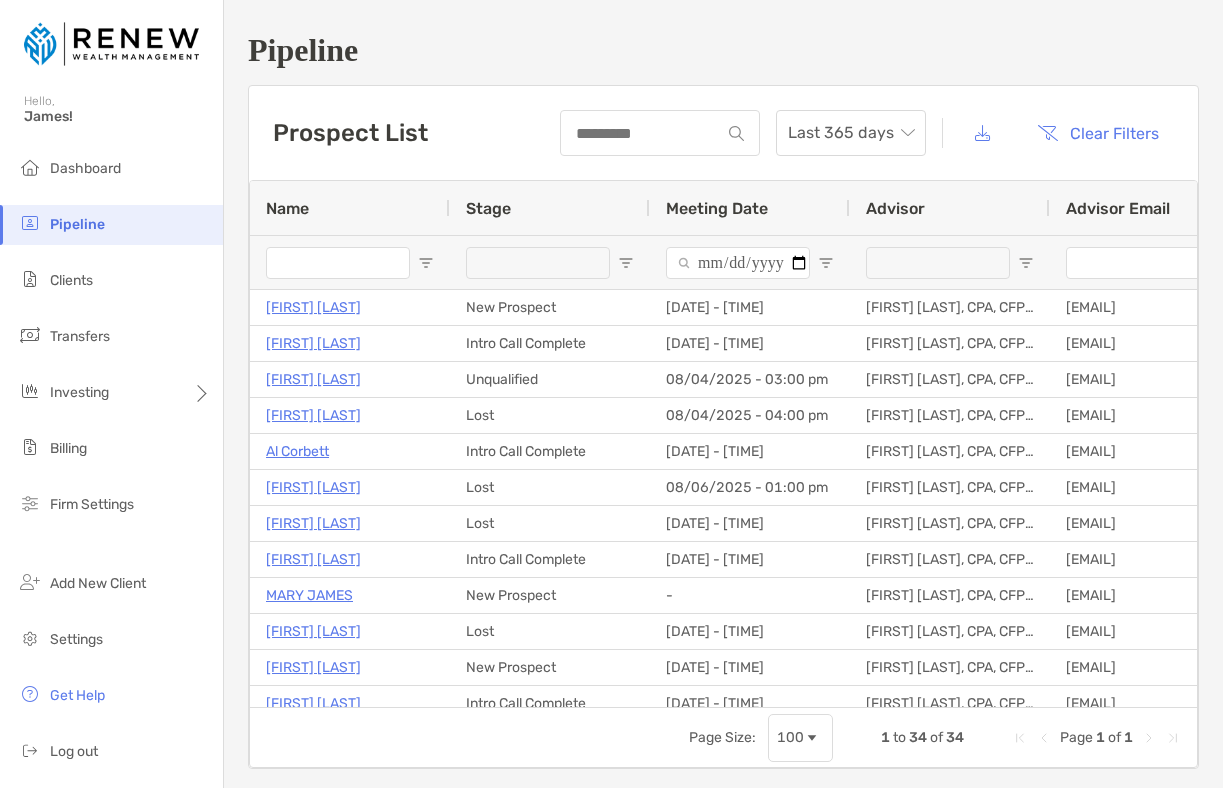 scroll, scrollTop: 0, scrollLeft: 0, axis: both 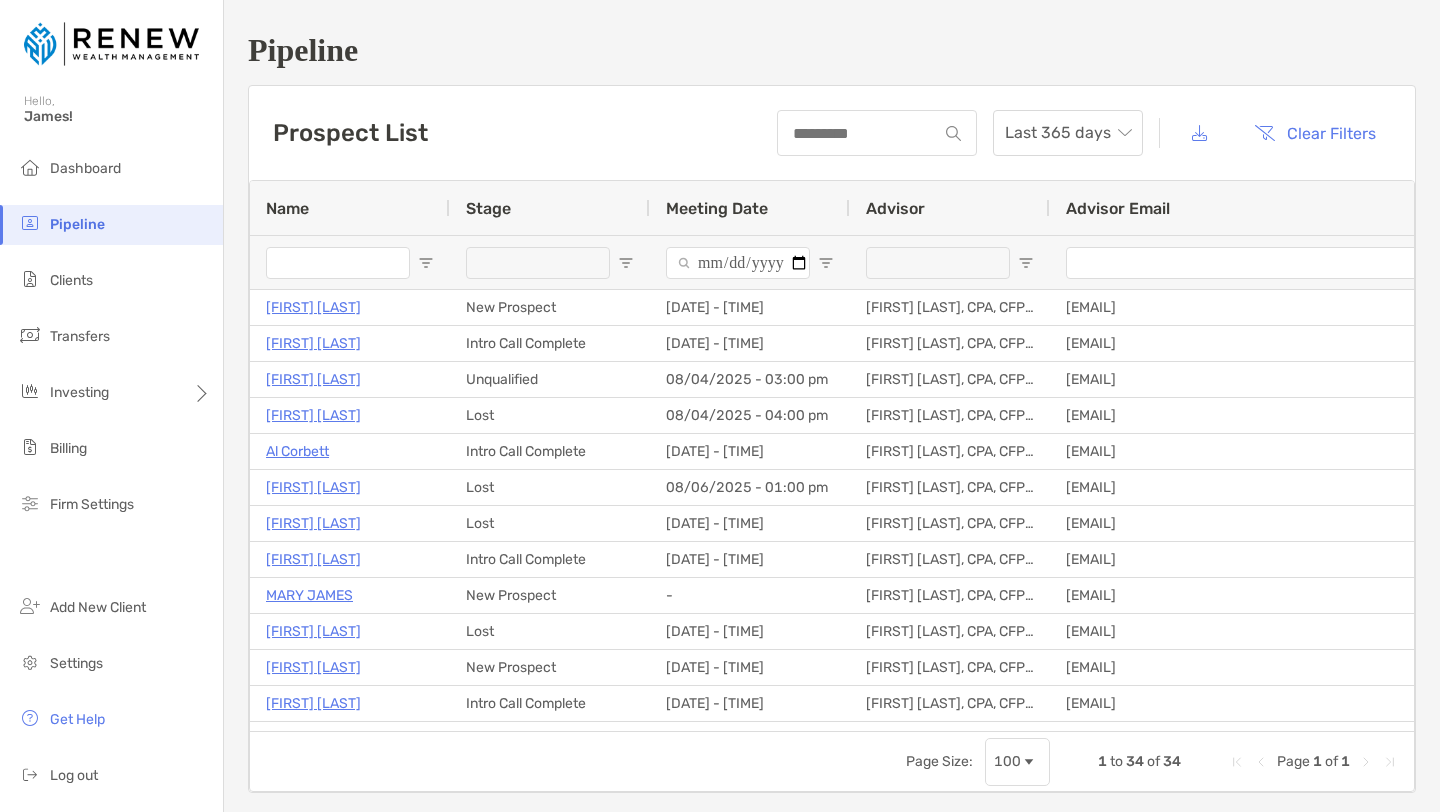 click at bounding box center (538, 263) 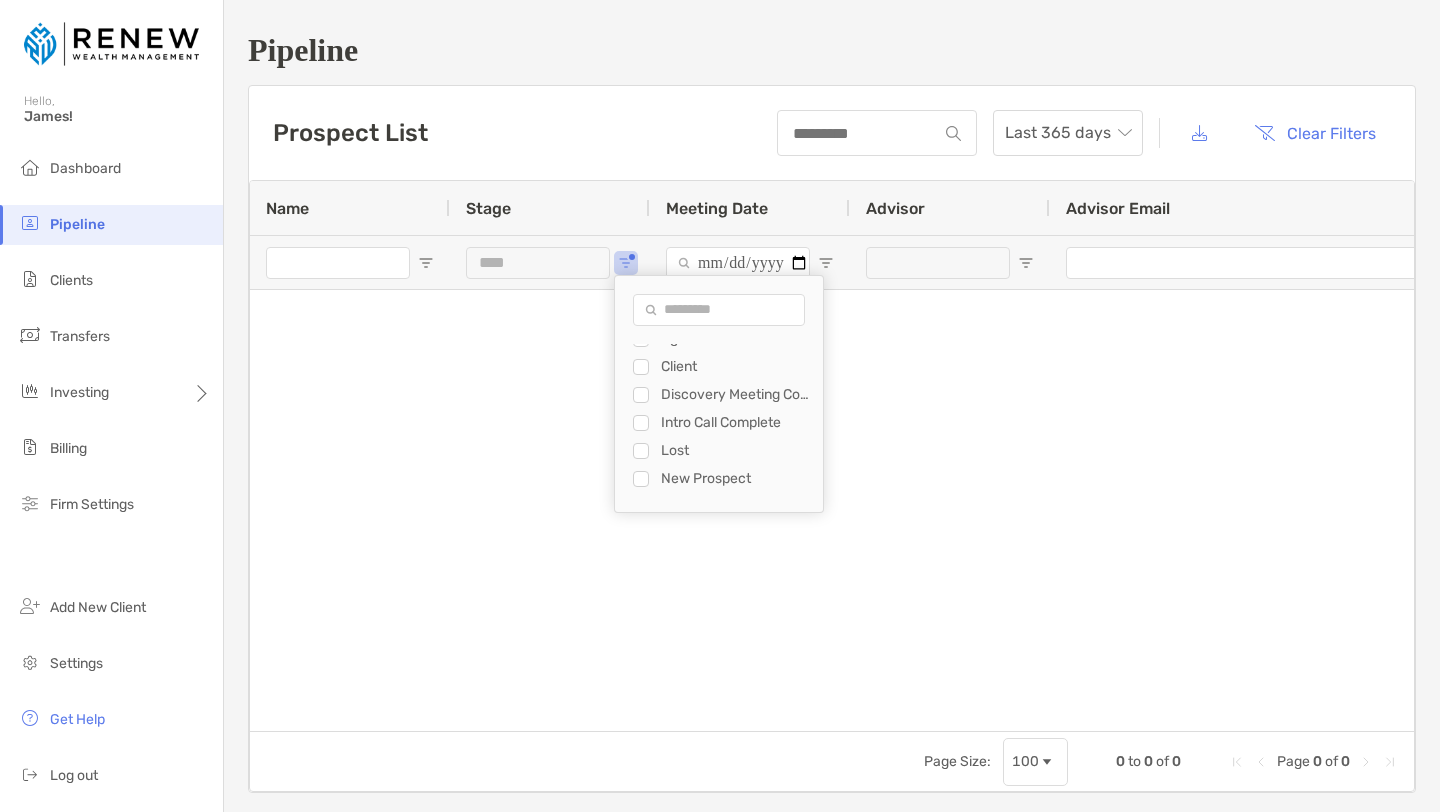 scroll, scrollTop: 54, scrollLeft: 0, axis: vertical 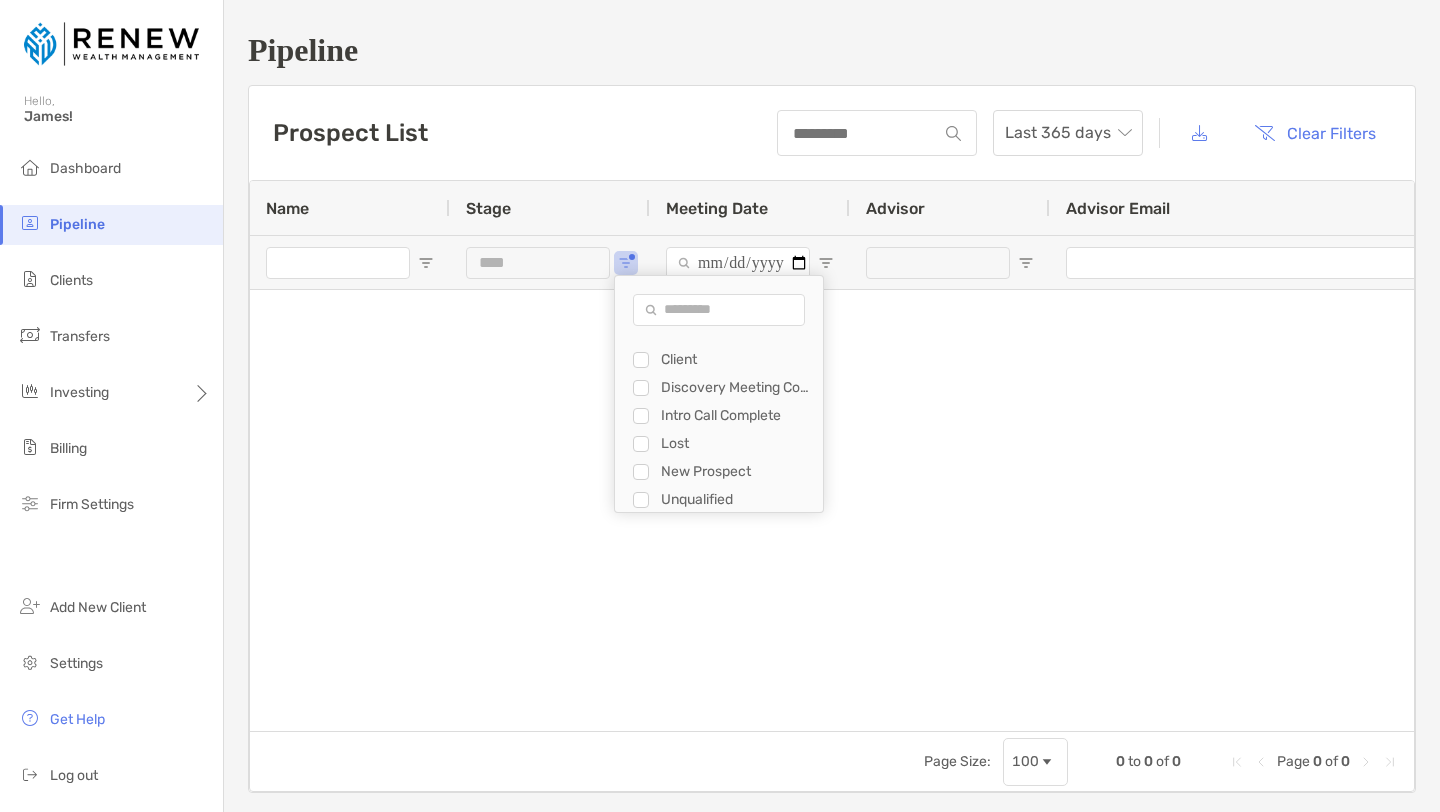 type on "**********" 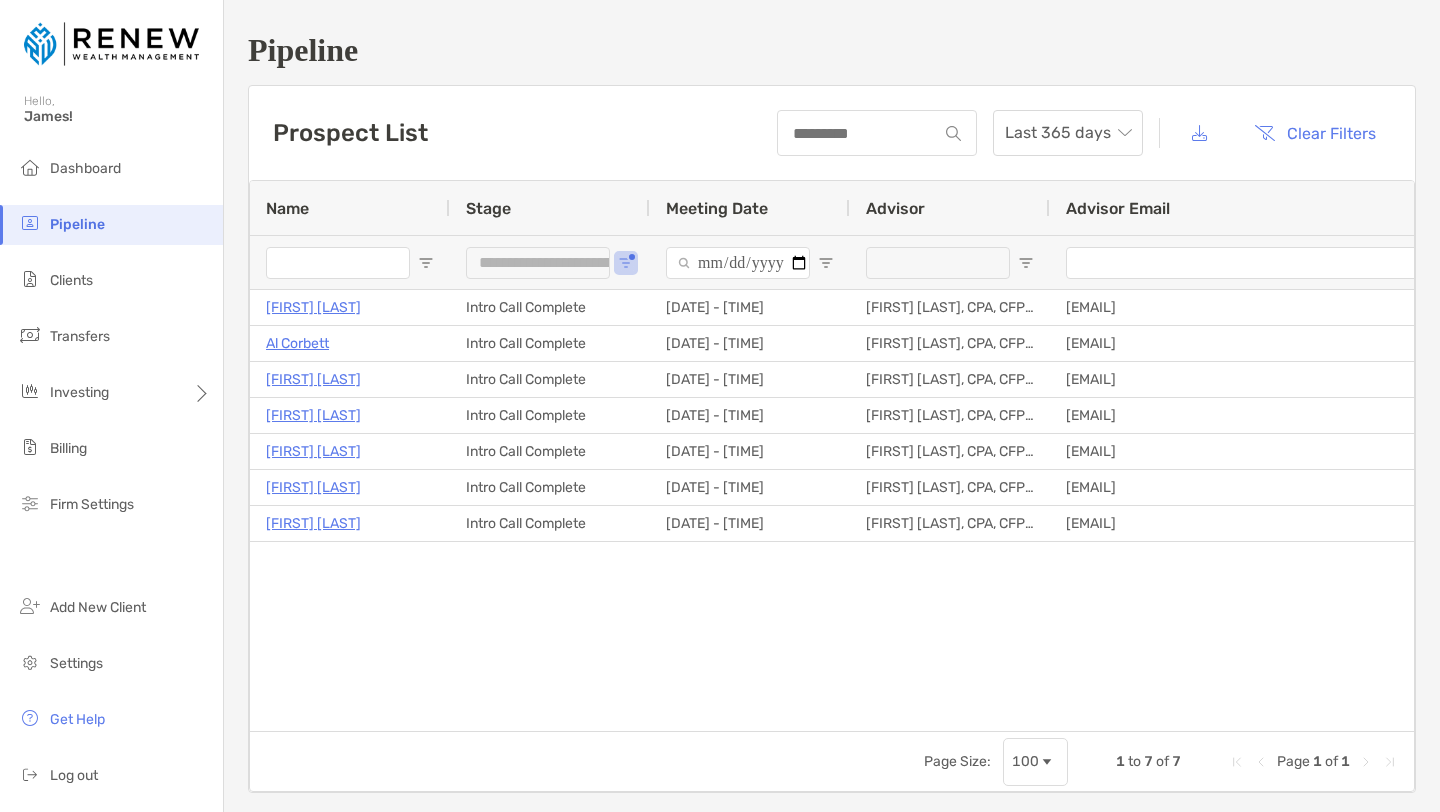 click on "James Freiband Intro Call Complete 08/14/2025 - 09:00 am James Simon, CPA, CFP® jsimon@renewwealthmgmt.com 08/01/2025 Al Corbett Intro Call Complete 08/14/2025 - 11:00 am James Simon, CPA, CFP® jsimon@renewwealthmgmt.com 07/30/2025 Jason Keough Intro Call Complete 08/06/2025 - 10:00 pm James Simon, CPA, CFP® jsimon@renewwealthmgmt.com 07/28/2025 Sarah Constantine Intro Call Complete 08/12/2025 - 10:00 pm James Simon, CPA, CFP® jsimon@renewwealthmgmt.com 07/22/2025 Heather Musman Intro Call Complete 07/29/2025 - 10:00 pm James Simon, CPA, CFP® jsimon@renewwealthmgmt.com 07/21/2025 Carole Lieber Intro Call Complete 07/28/2025 - 08:00 am James Simon, CPA, CFP® jsimon@renewwealthmgmt.com 07/16/2025 Darryl Moore Intro Call Complete 07/16/2025 - 10:00 pm James Simon, CPA, CFP® jsimon@renewwealthmgmt.com 07/10/2025" at bounding box center (832, 510) 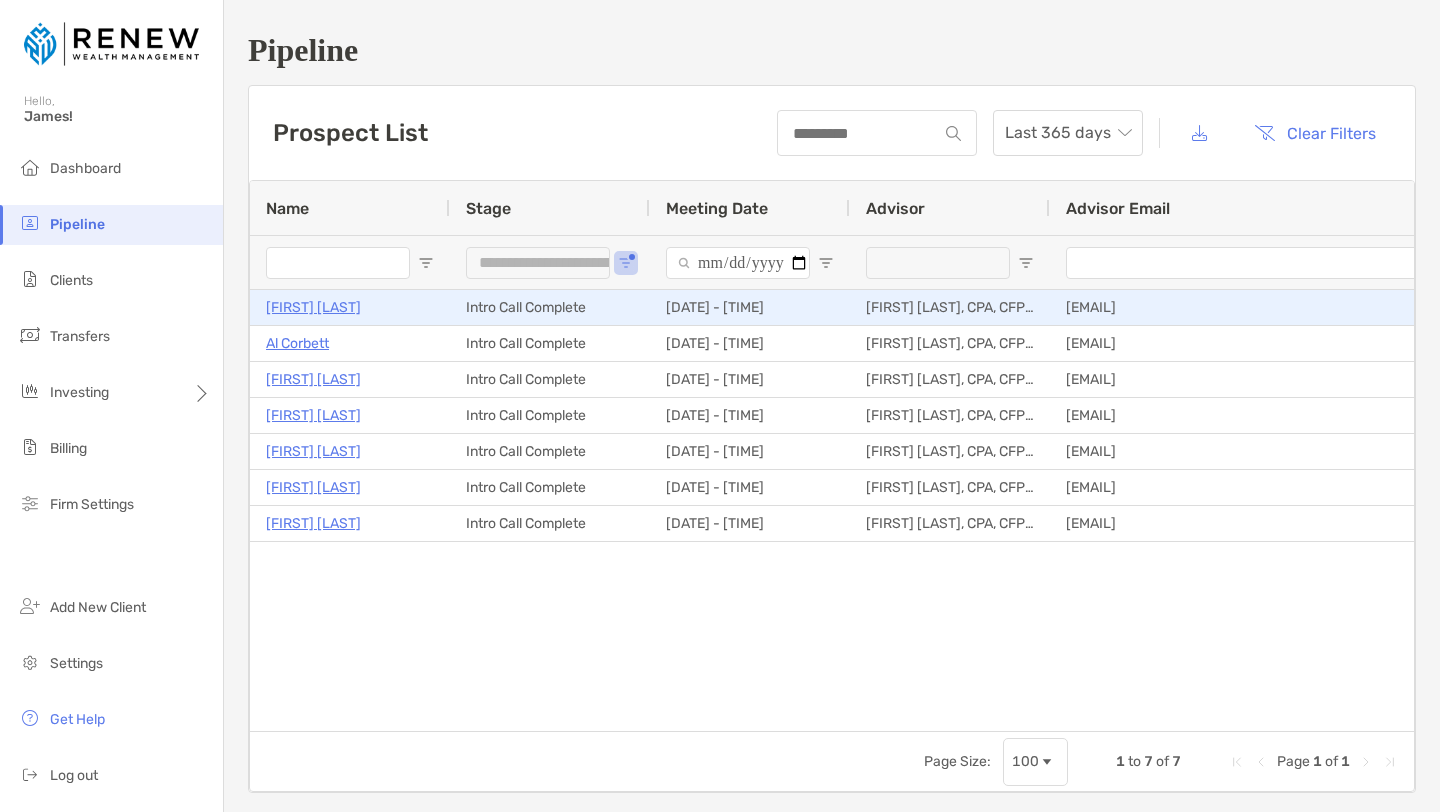 drag, startPoint x: 375, startPoint y: 572, endPoint x: 301, endPoint y: 307, distance: 275.13815 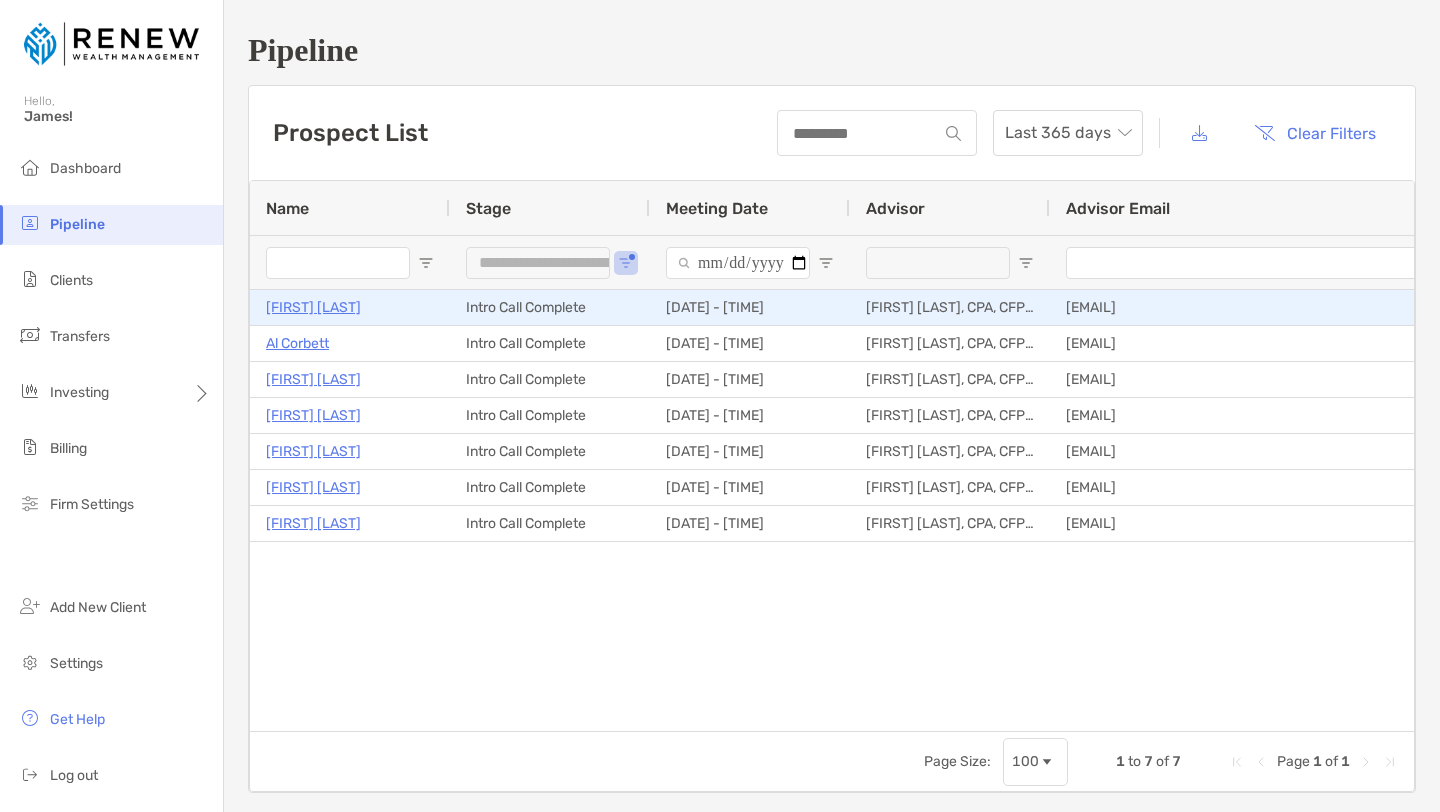 click on "James Freiband Intro Call Complete 08/14/2025 - 09:00 am James Simon, CPA, CFP® jsimon@renewwealthmgmt.com 08/01/2025 Al Corbett Intro Call Complete 08/14/2025 - 11:00 am James Simon, CPA, CFP® jsimon@renewwealthmgmt.com 07/30/2025 Jason Keough Intro Call Complete 08/06/2025 - 10:00 pm James Simon, CPA, CFP® jsimon@renewwealthmgmt.com 07/28/2025 Sarah Constantine Intro Call Complete 08/12/2025 - 10:00 pm James Simon, CPA, CFP® jsimon@renewwealthmgmt.com 07/22/2025 Heather Musman Intro Call Complete 07/29/2025 - 10:00 pm James Simon, CPA, CFP® jsimon@renewwealthmgmt.com 07/21/2025 Carole Lieber Intro Call Complete 07/28/2025 - 08:00 am James Simon, CPA, CFP® jsimon@renewwealthmgmt.com 07/16/2025 Darryl Moore Intro Call Complete 07/16/2025 - 10:00 pm James Simon, CPA, CFP® jsimon@renewwealthmgmt.com 07/10/2025" at bounding box center (832, 510) 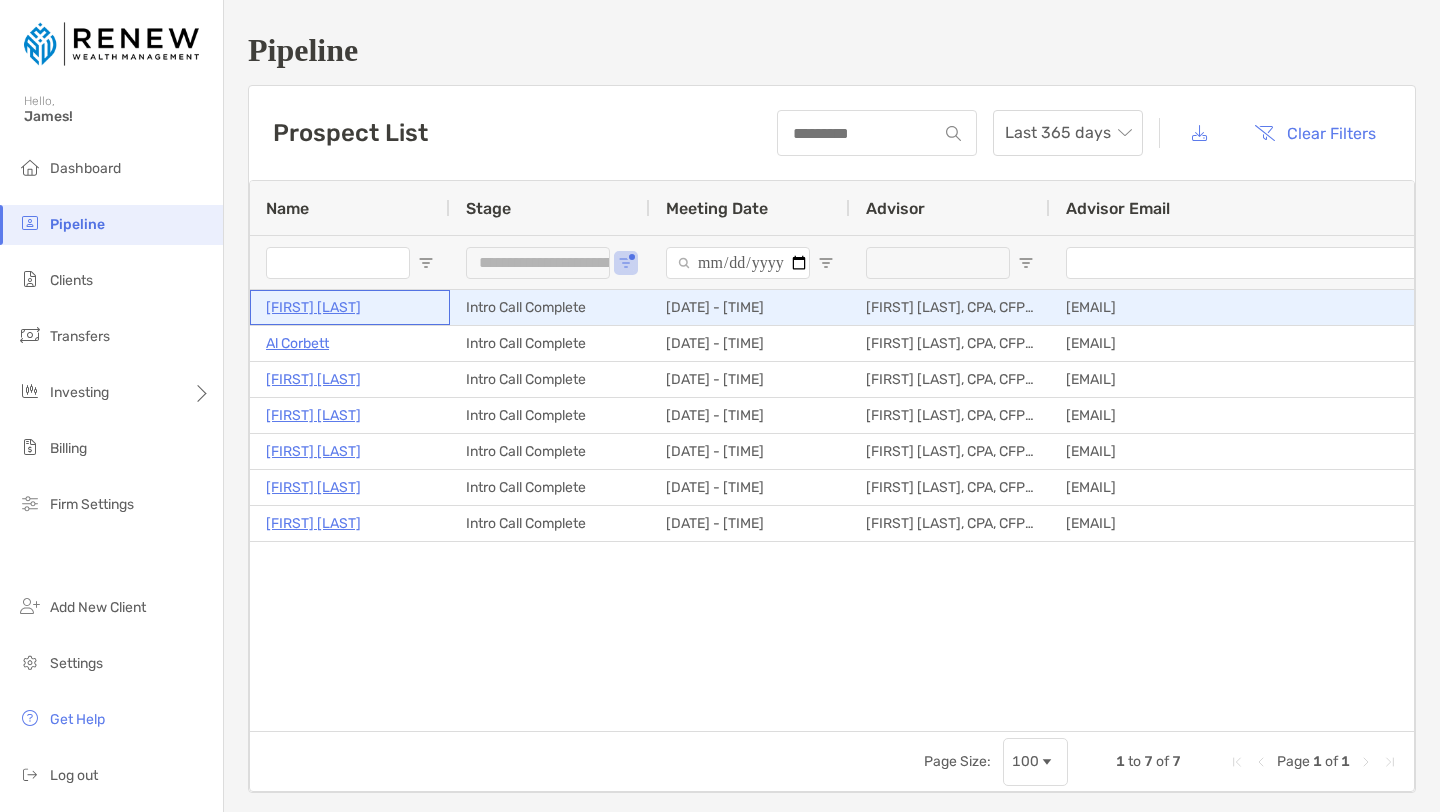 click on "James Freiband" at bounding box center [313, 307] 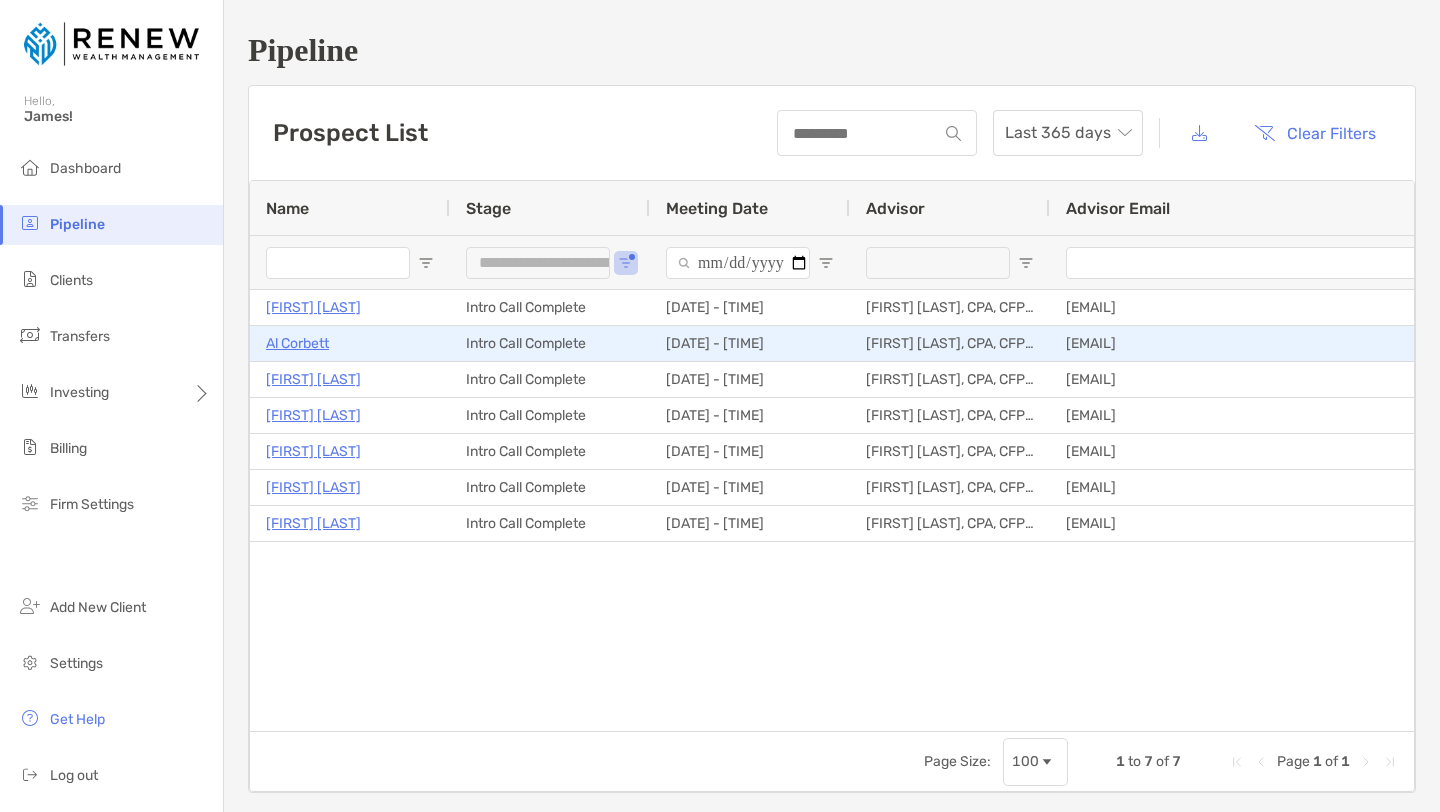 click on "Al Corbett" at bounding box center (297, 343) 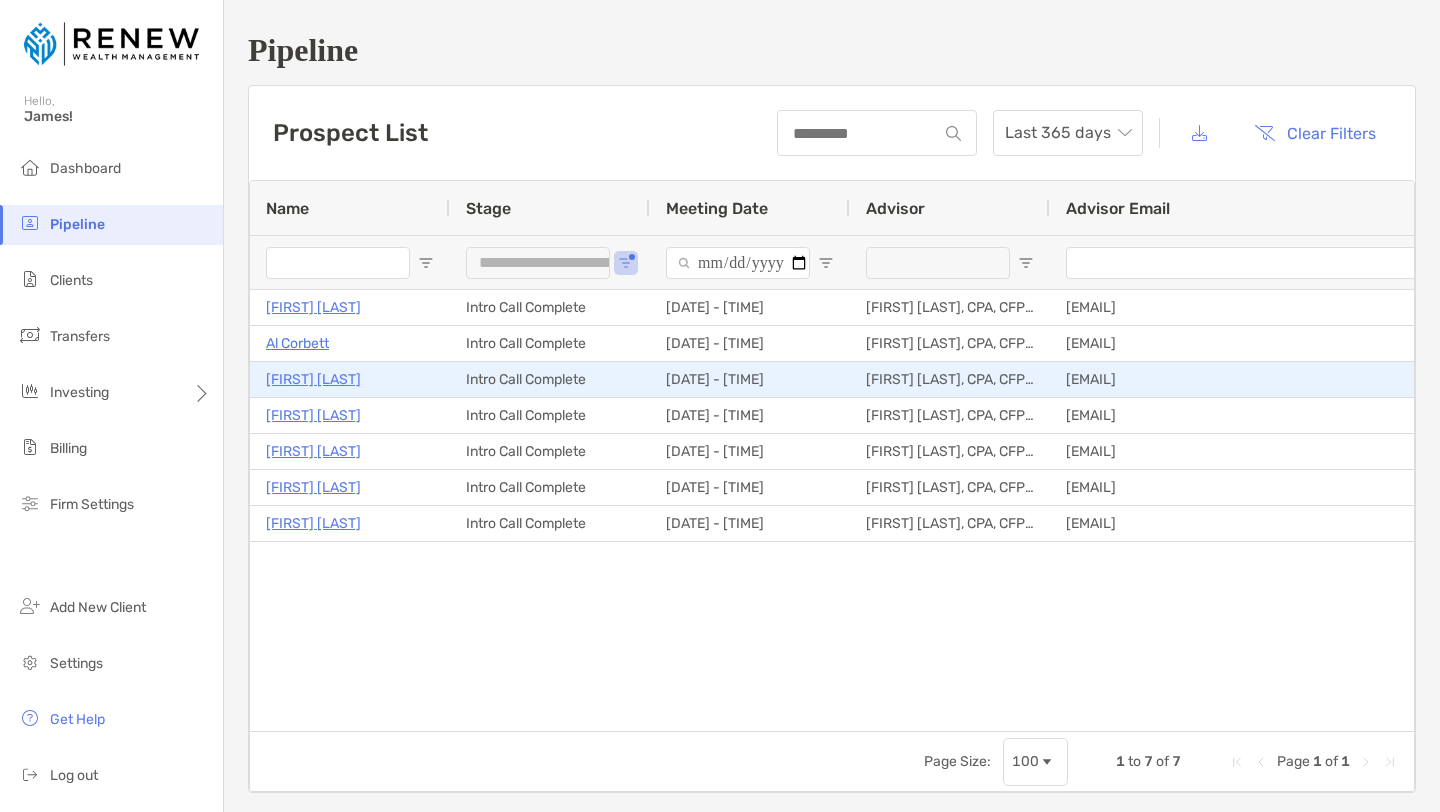click on "Jason Keough" at bounding box center [350, 379] 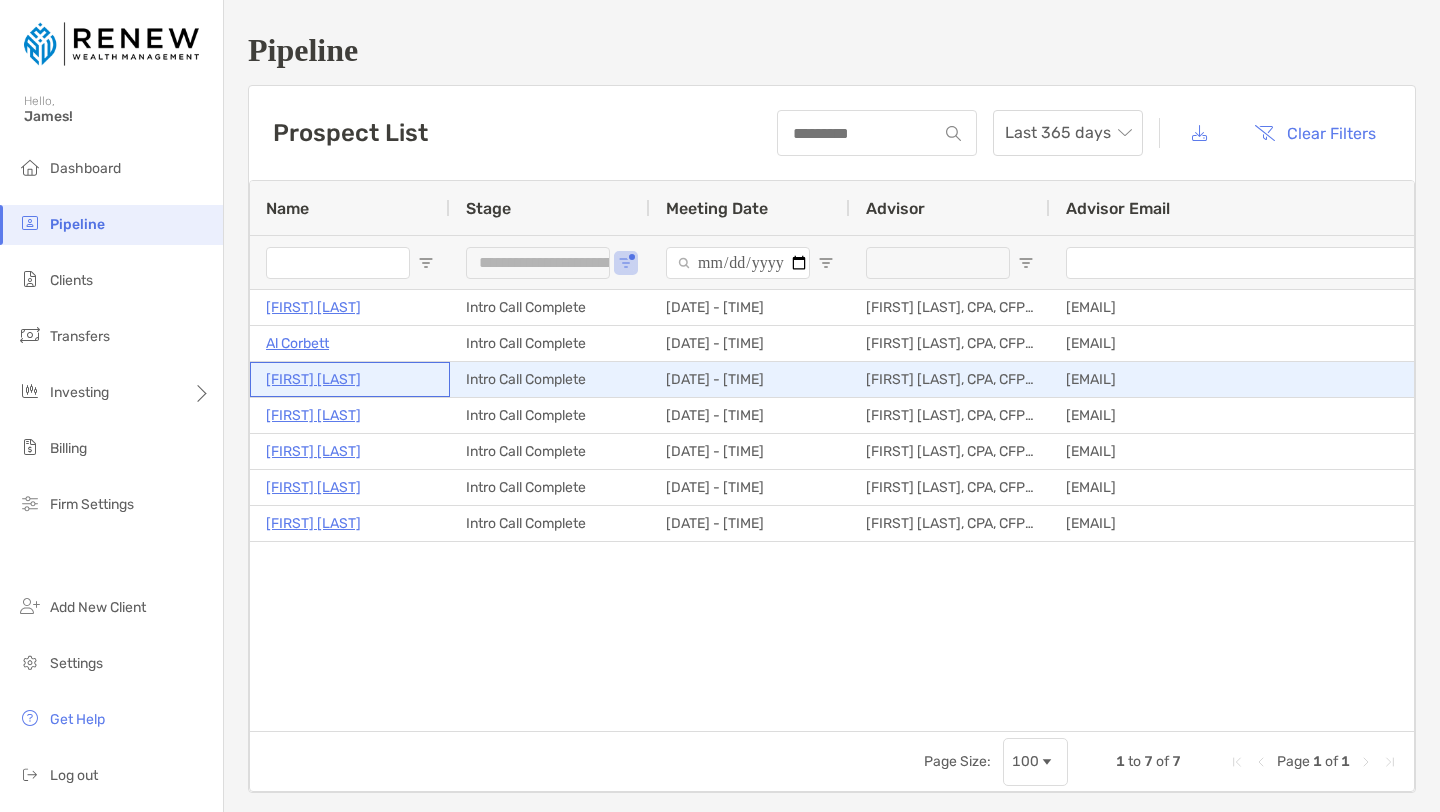 click on "Jason Keough" at bounding box center (313, 379) 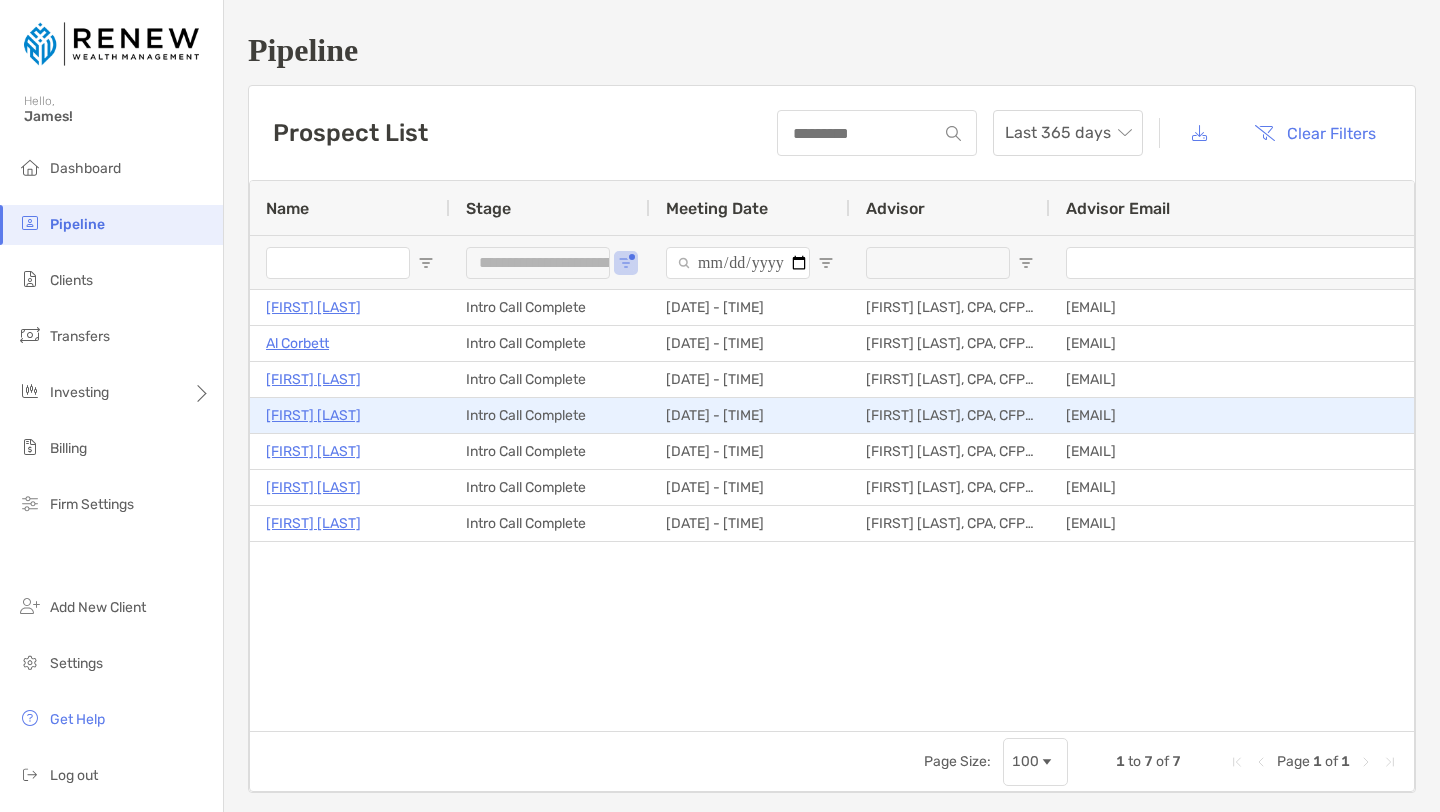 click on "Sarah Constantine" at bounding box center [313, 415] 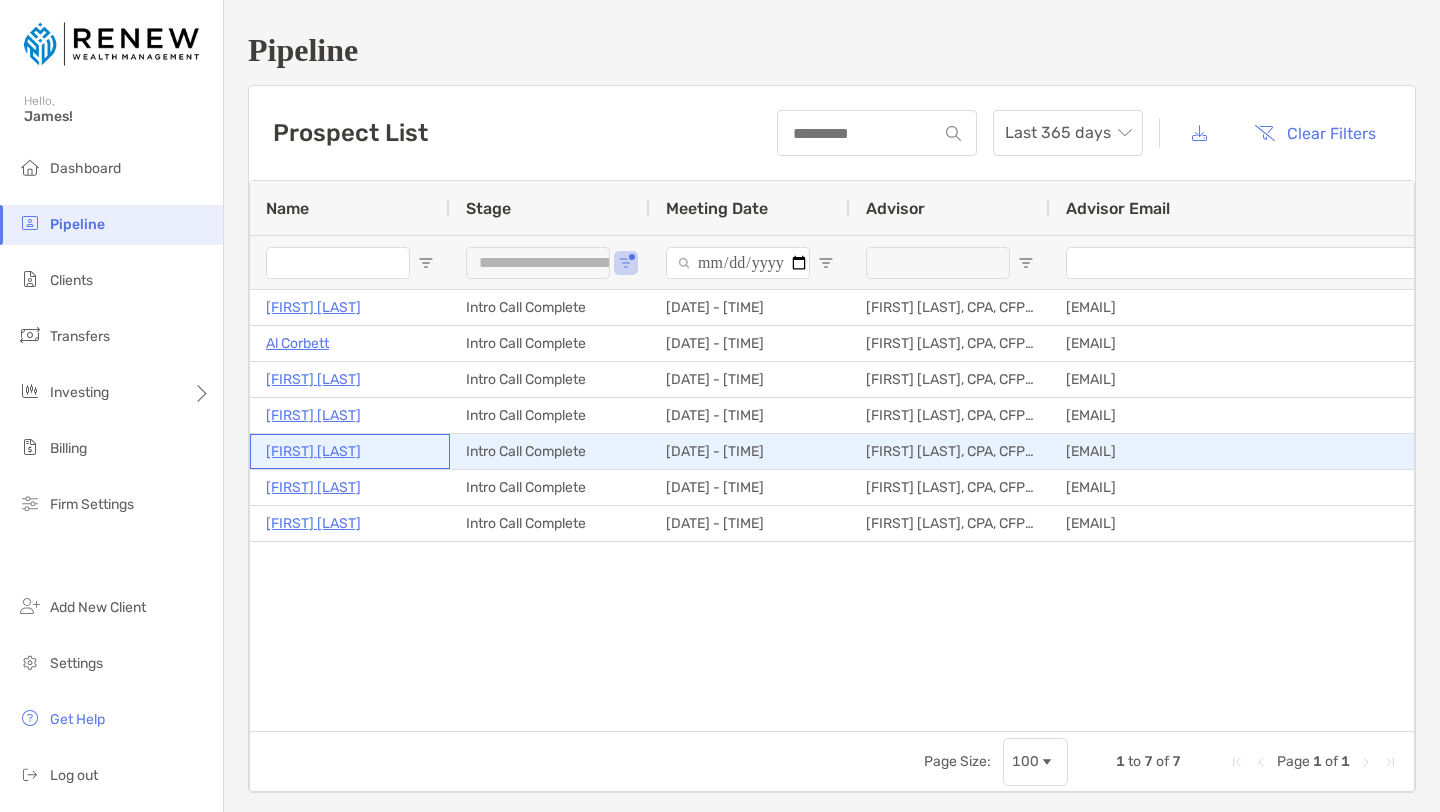 click on "[FIRST] [LAST]" at bounding box center (350, 451) 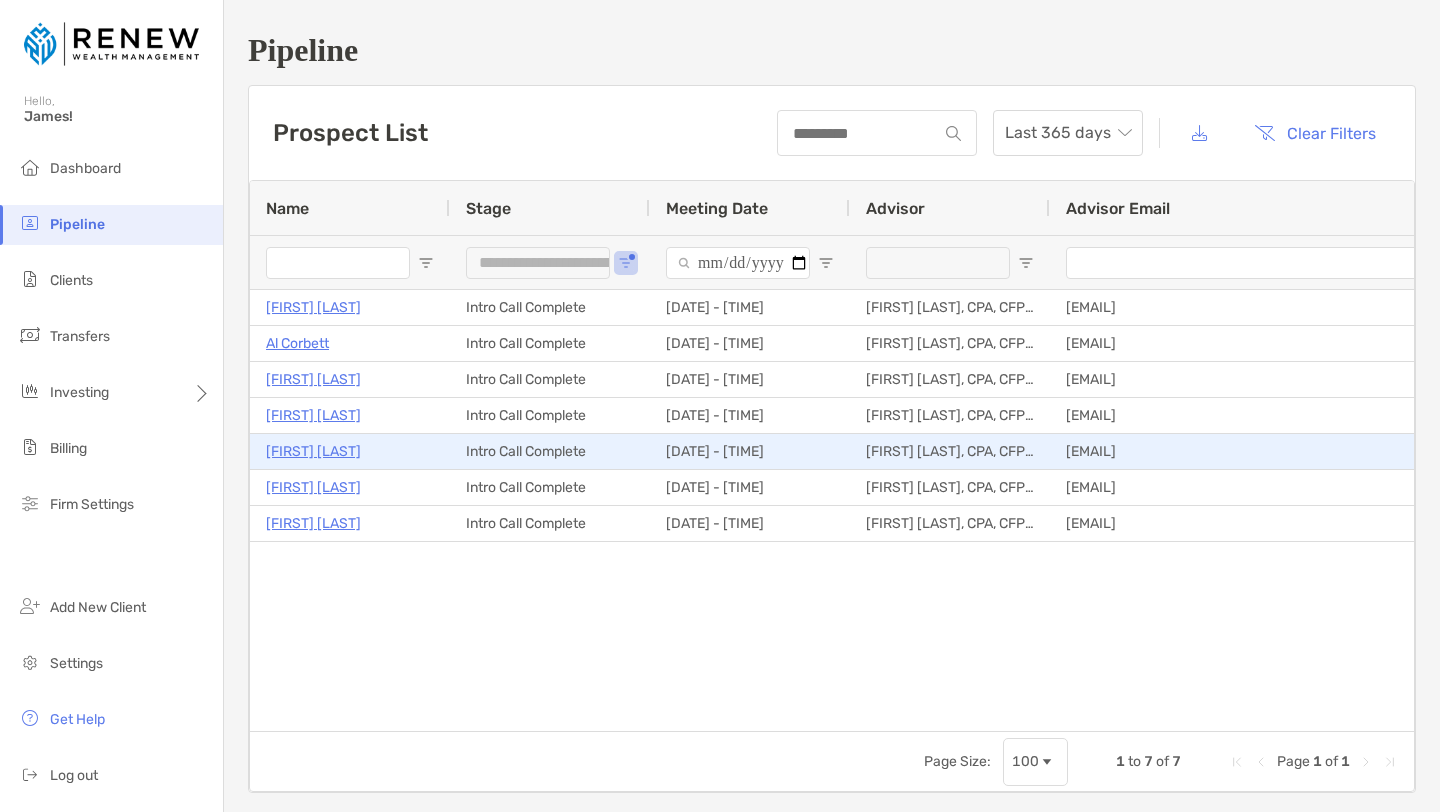 click on "Carole Lieber" at bounding box center (350, 487) 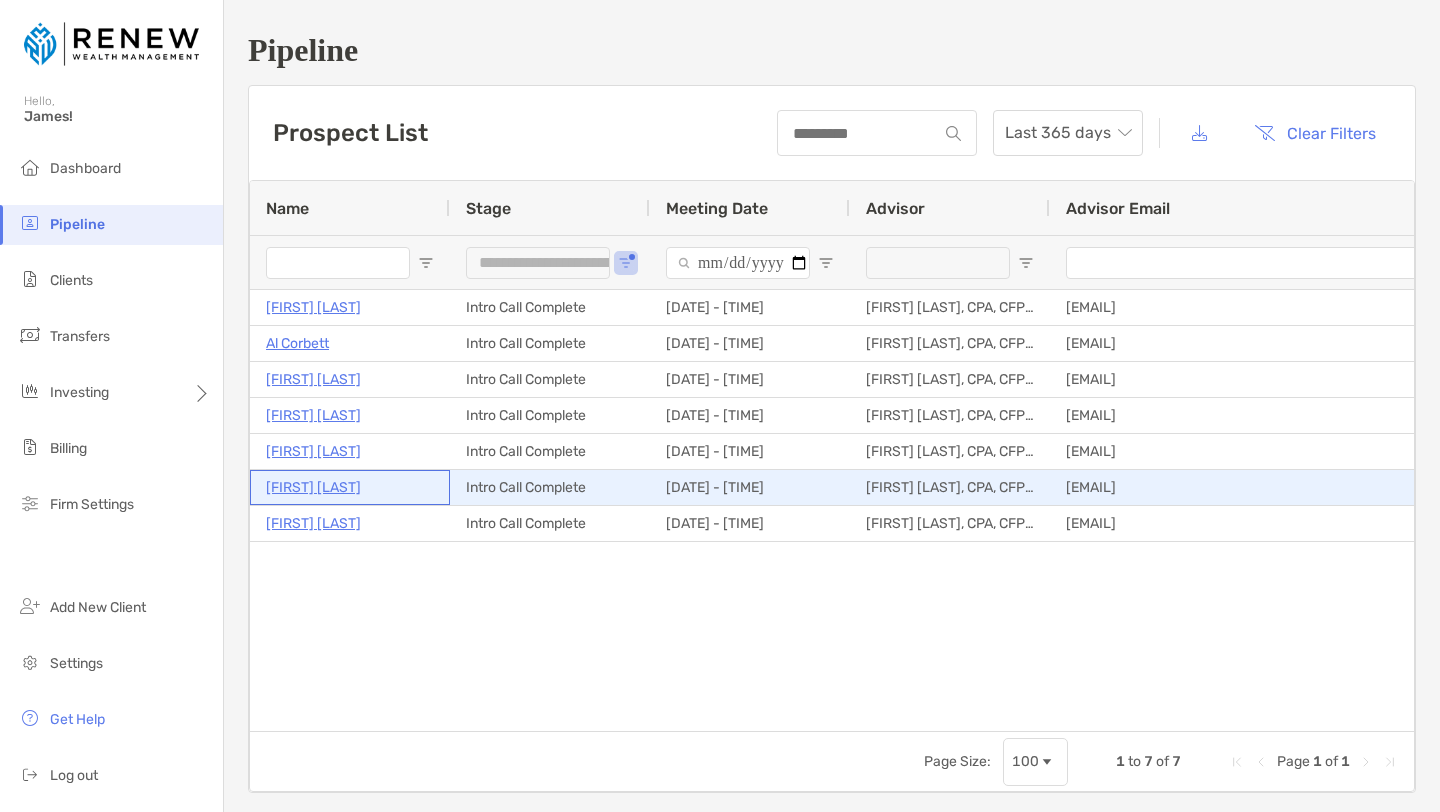 click on "Carole Lieber" at bounding box center (313, 487) 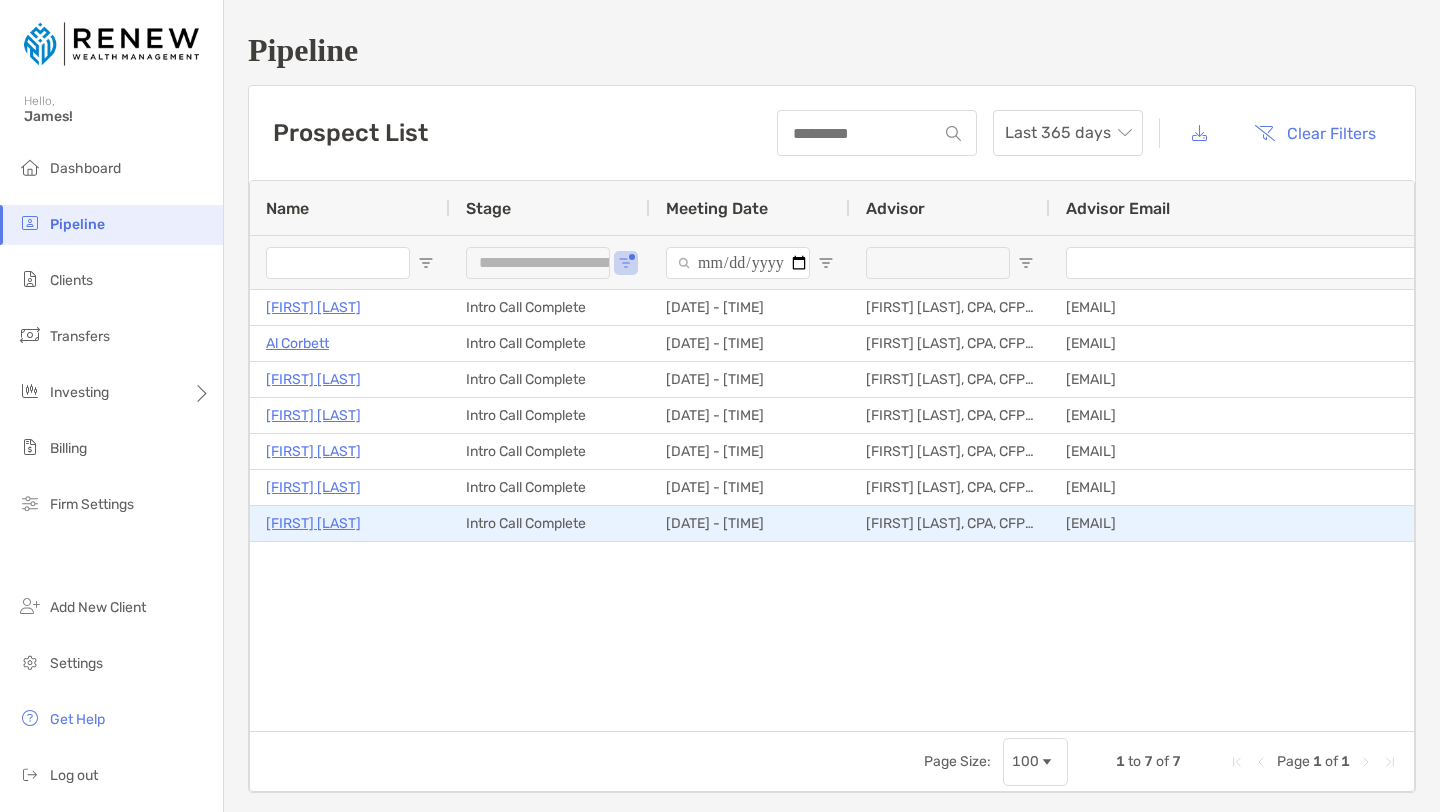 click on "Darryl Moore" at bounding box center [350, 523] 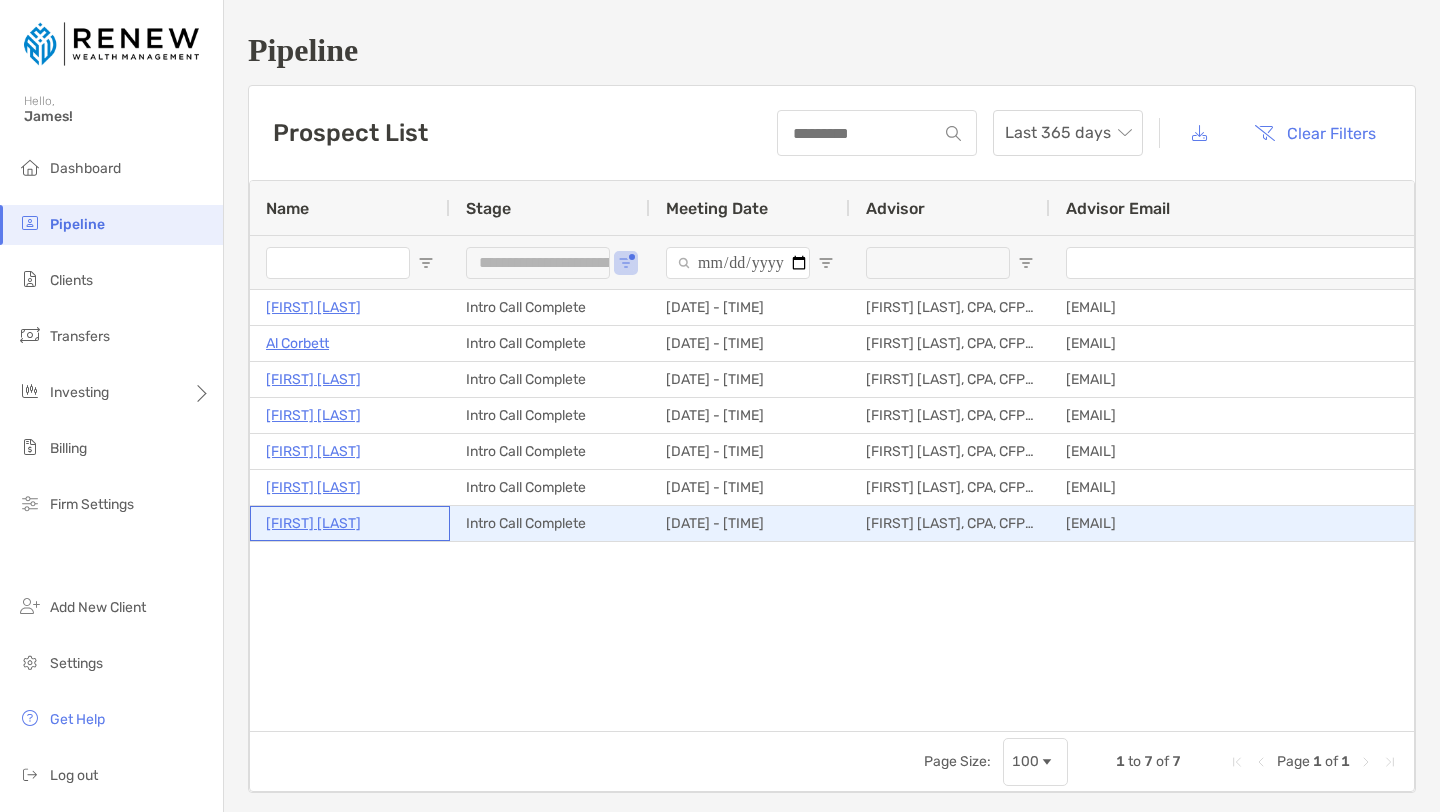 click on "Darryl Moore" at bounding box center (313, 523) 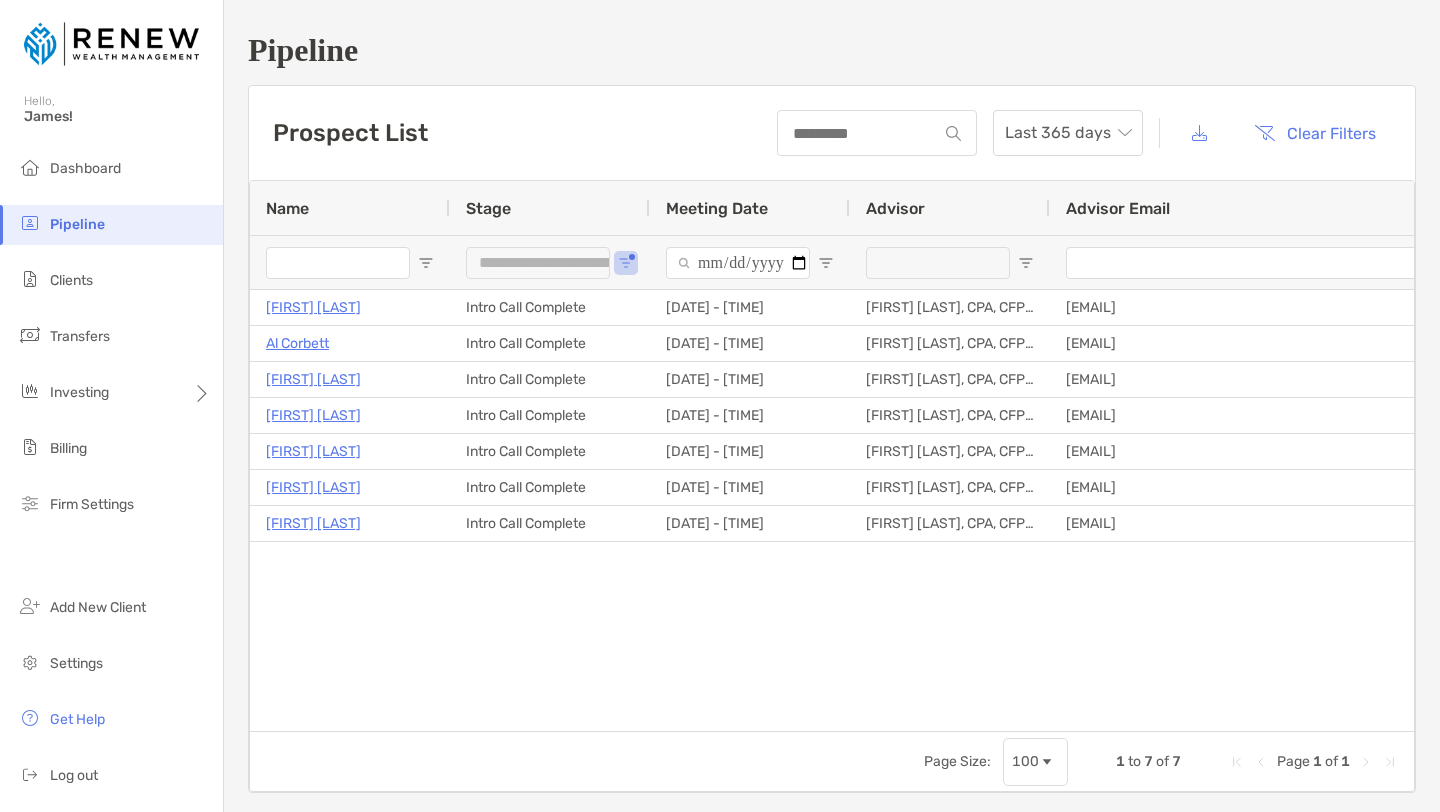 click on "**********" at bounding box center [538, 263] 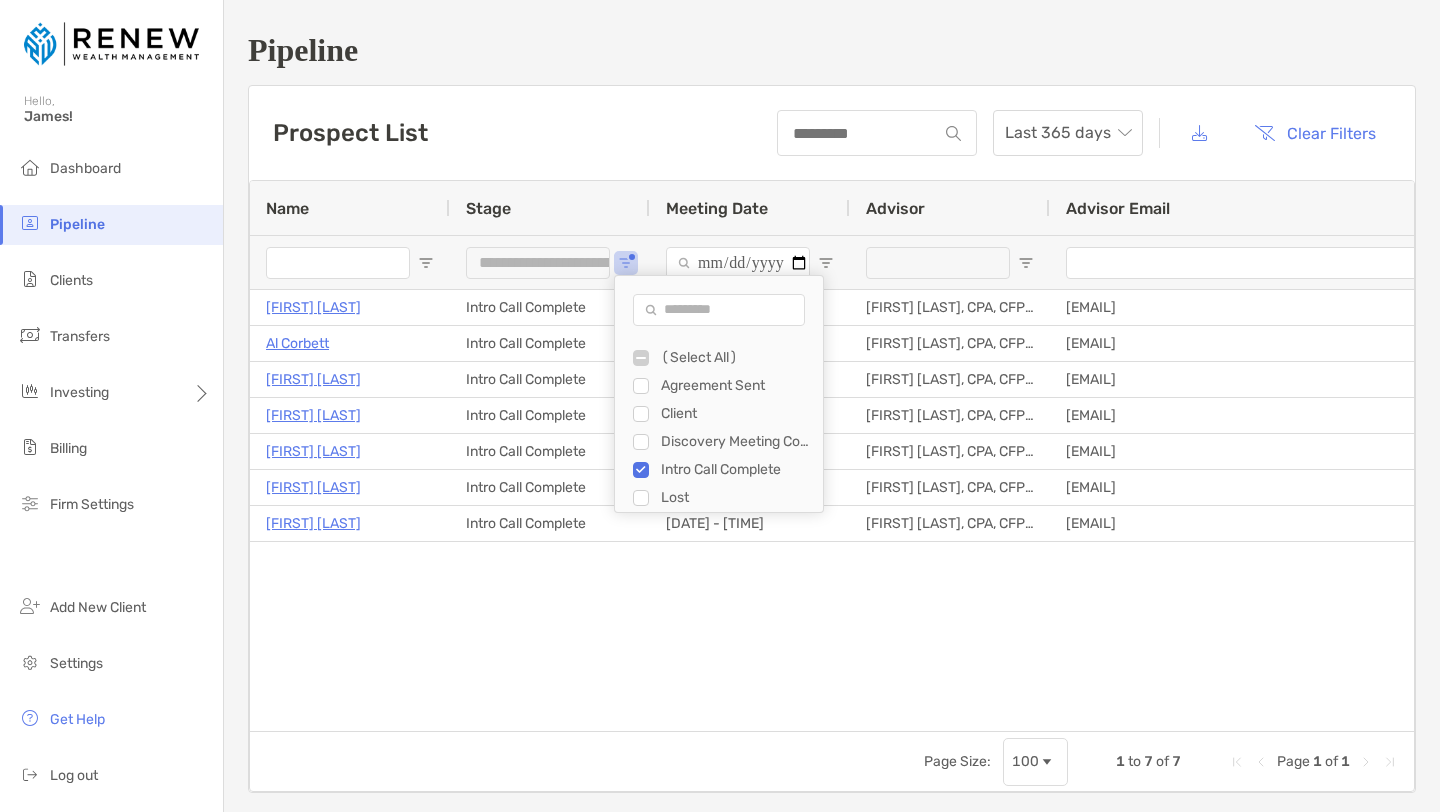 type 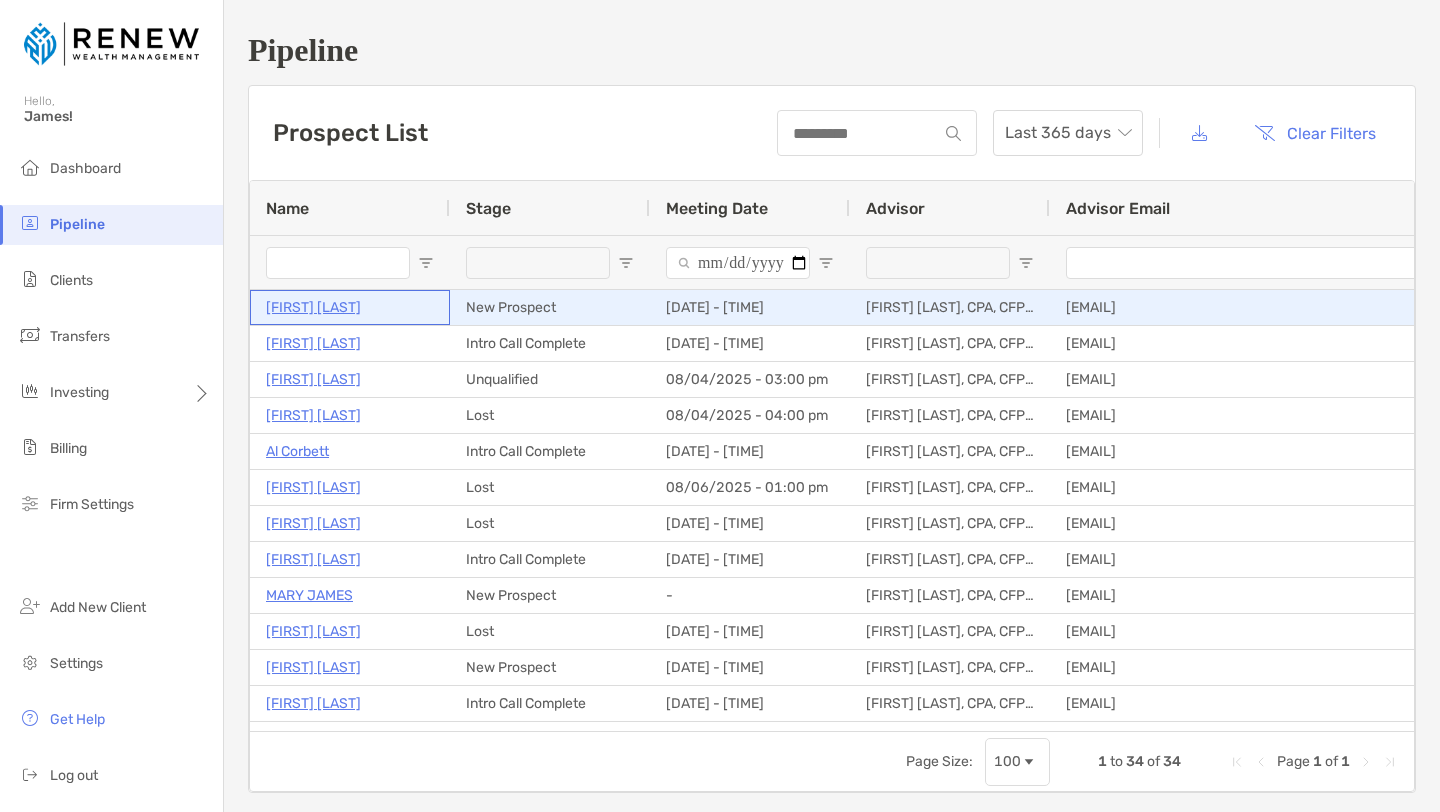 click on "John Camuso" at bounding box center [350, 307] 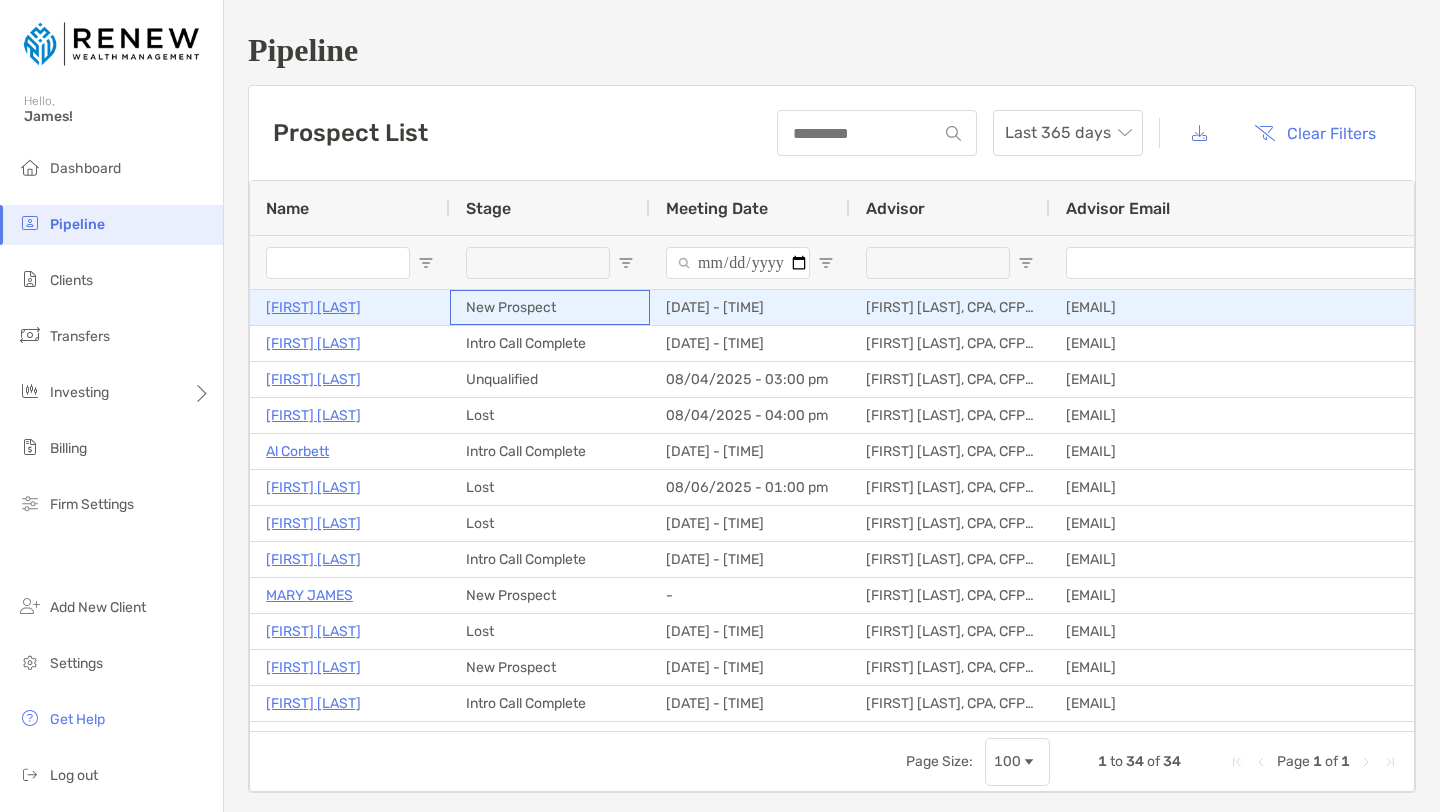click on "New Prospect" at bounding box center [550, 307] 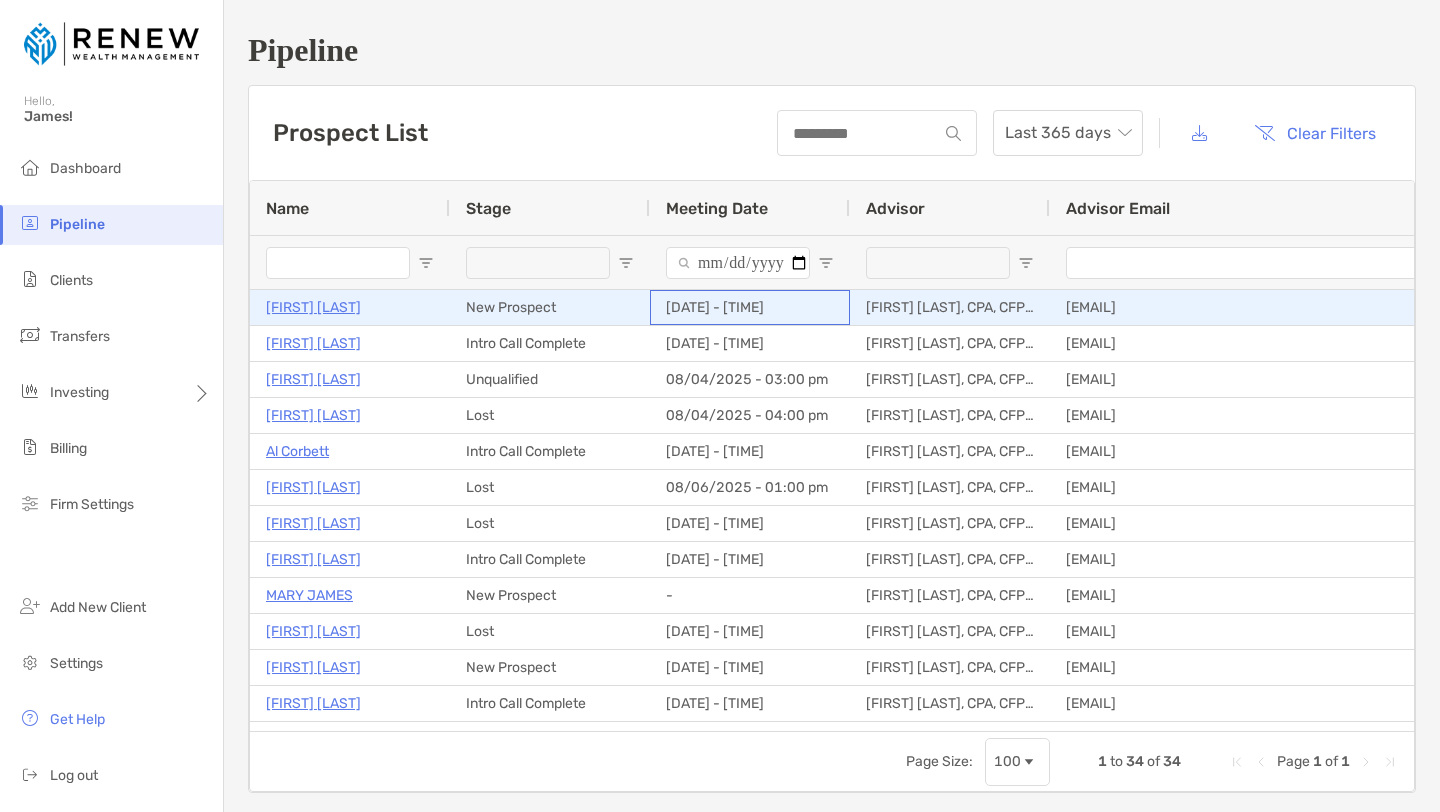 click on "08/08/2025 - 11:30 am" at bounding box center (750, 307) 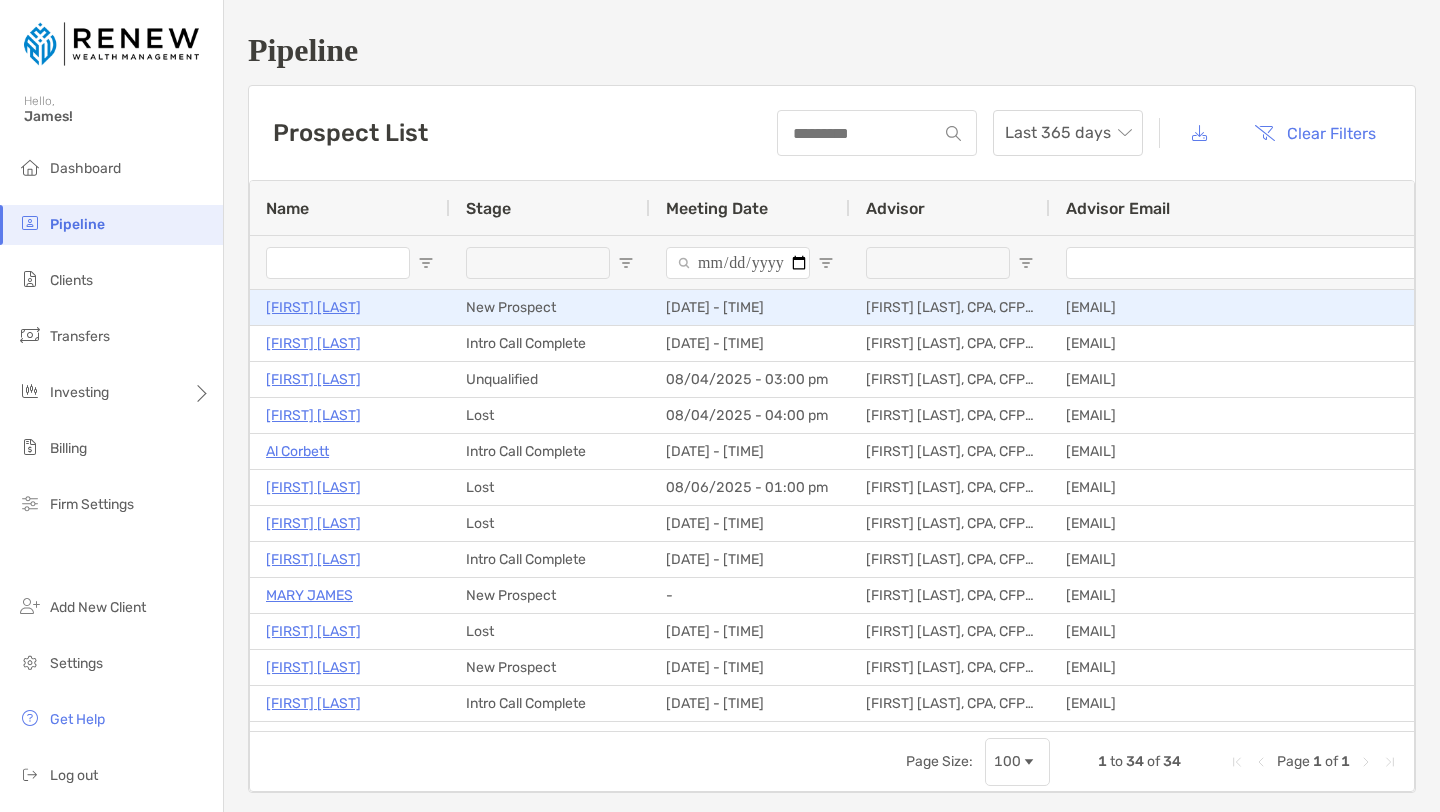 click on "John Camuso" at bounding box center [350, 307] 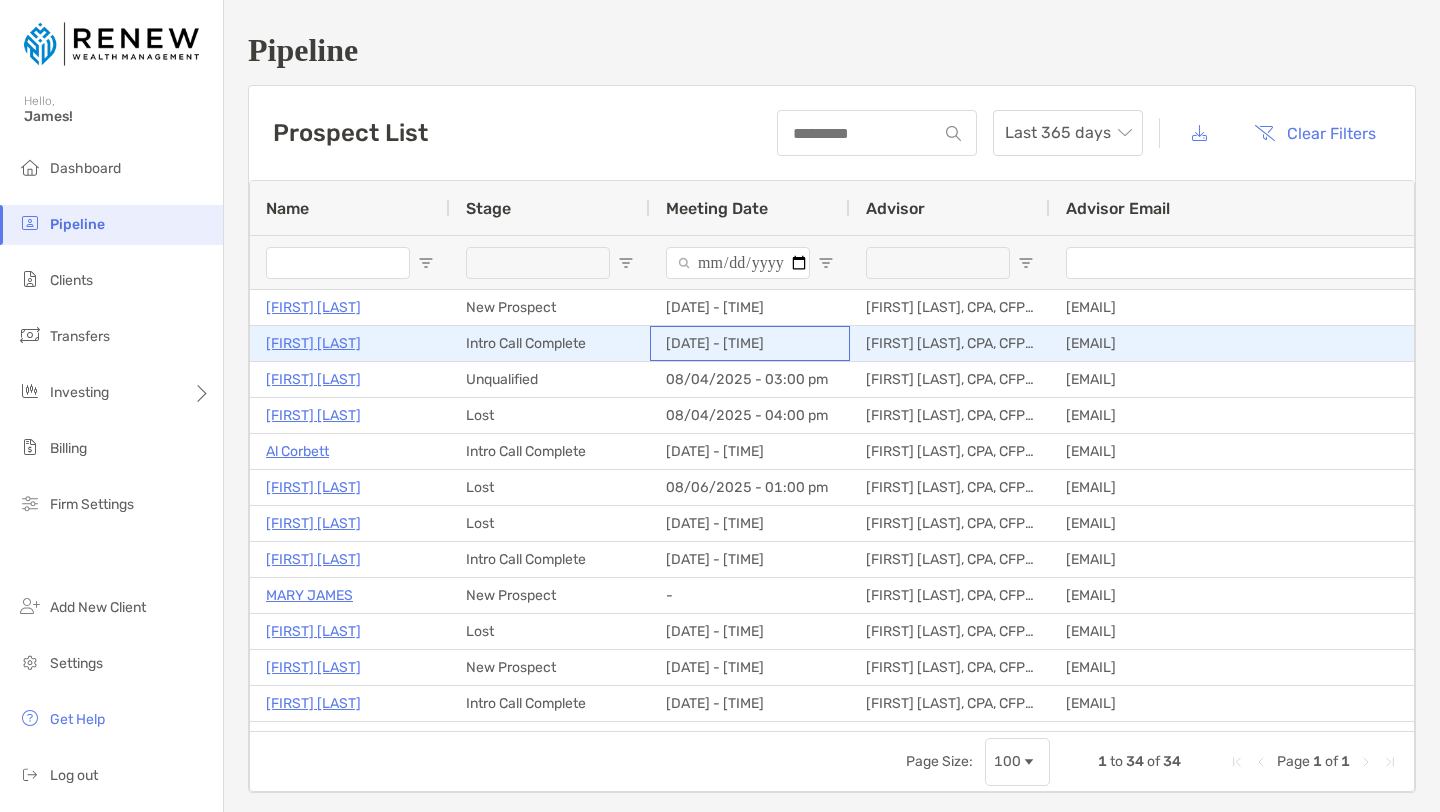 click on "08/14/2025 - 09:00 am" at bounding box center [750, 343] 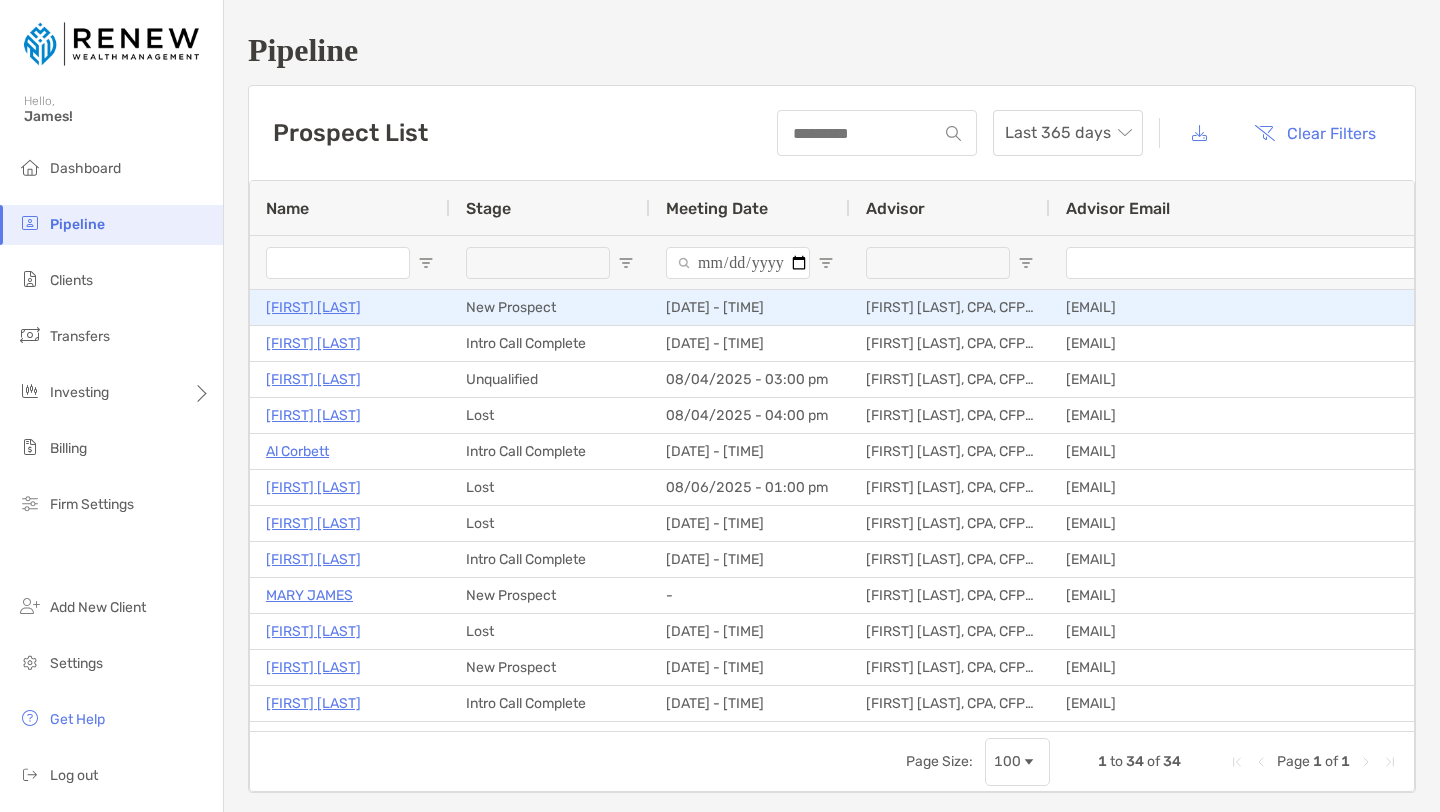 click on "08/08/2025 - 11:30 am" at bounding box center [750, 307] 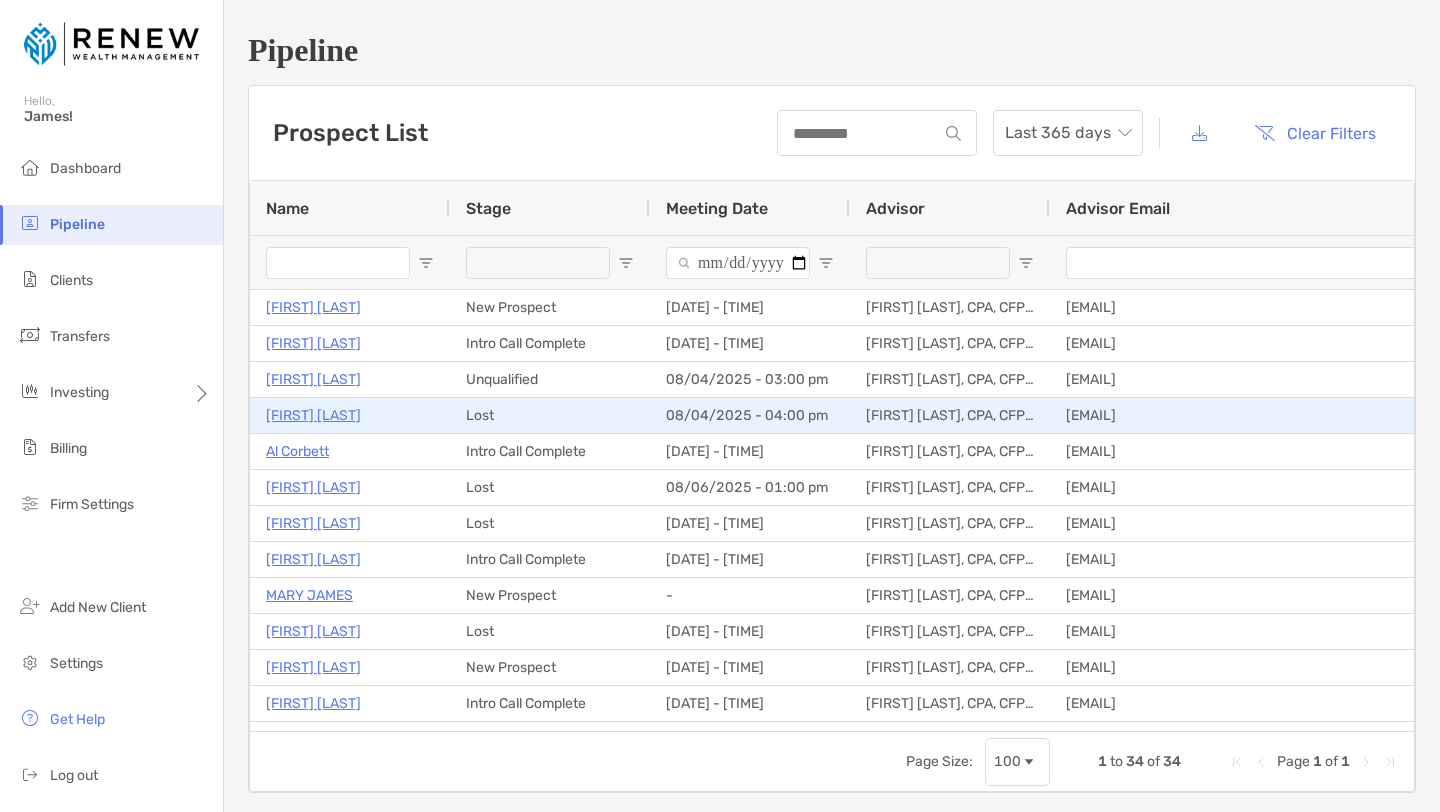 drag, startPoint x: 689, startPoint y: 440, endPoint x: 689, endPoint y: 472, distance: 32 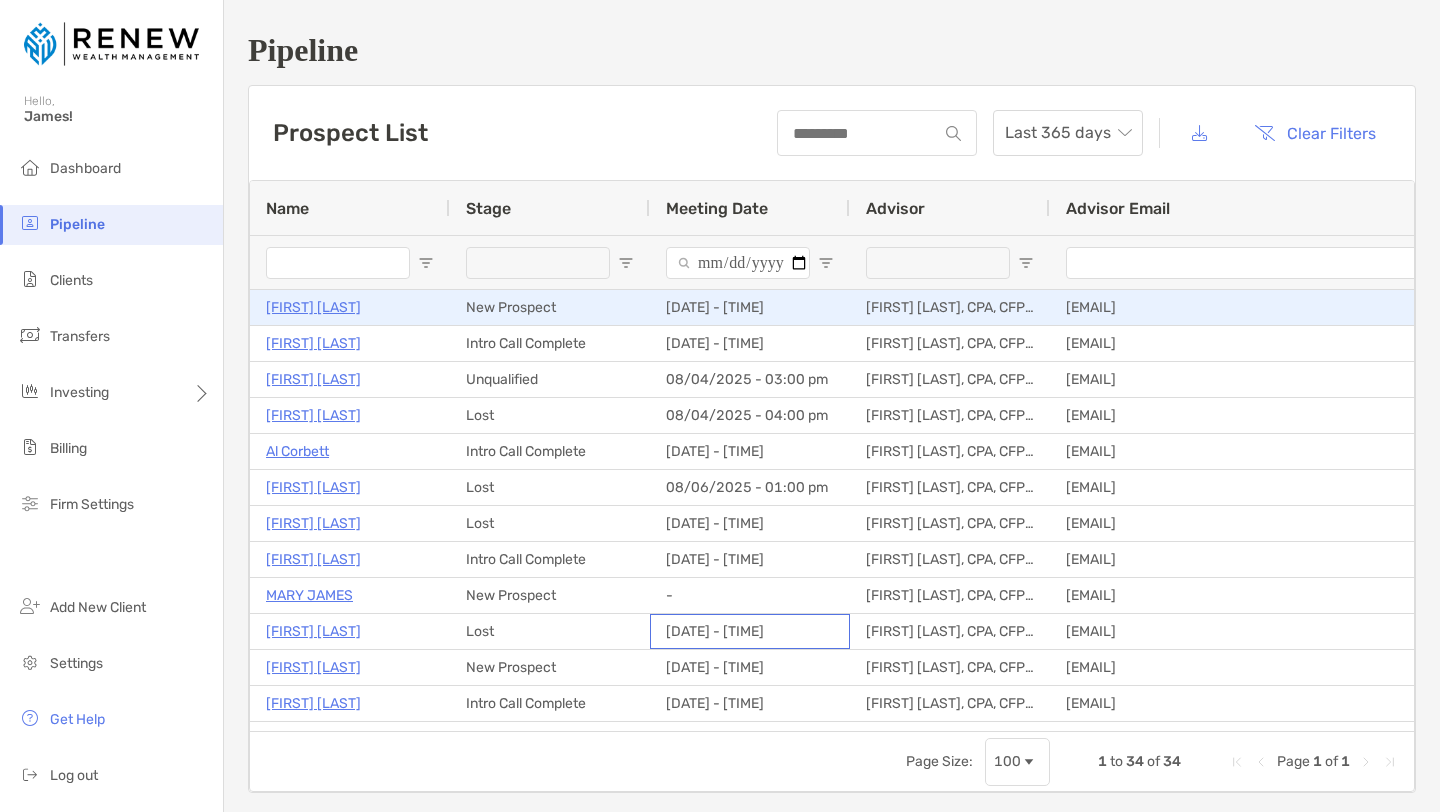 drag, startPoint x: 684, startPoint y: 633, endPoint x: 682, endPoint y: 312, distance: 321.00623 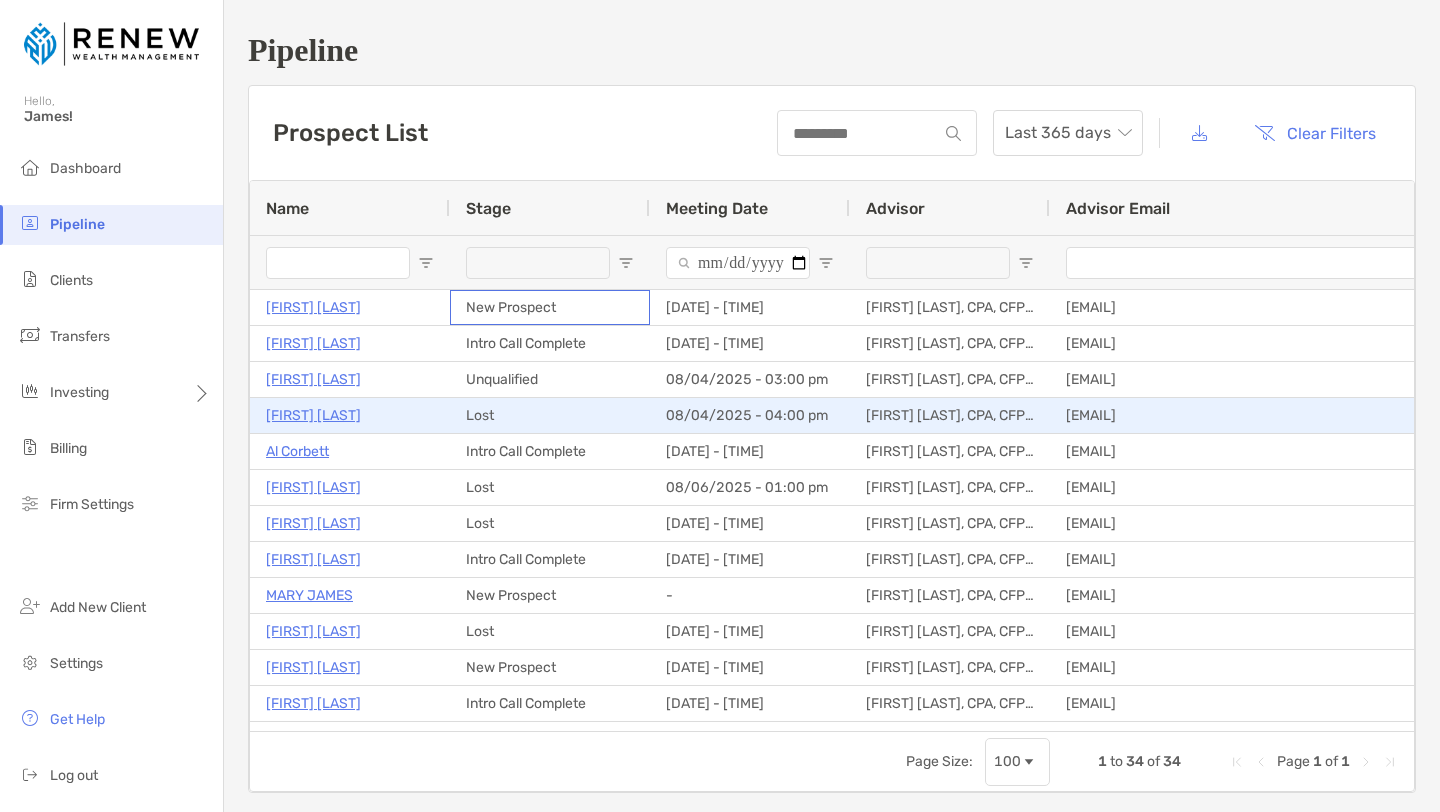 drag, startPoint x: 617, startPoint y: 307, endPoint x: 613, endPoint y: 429, distance: 122.06556 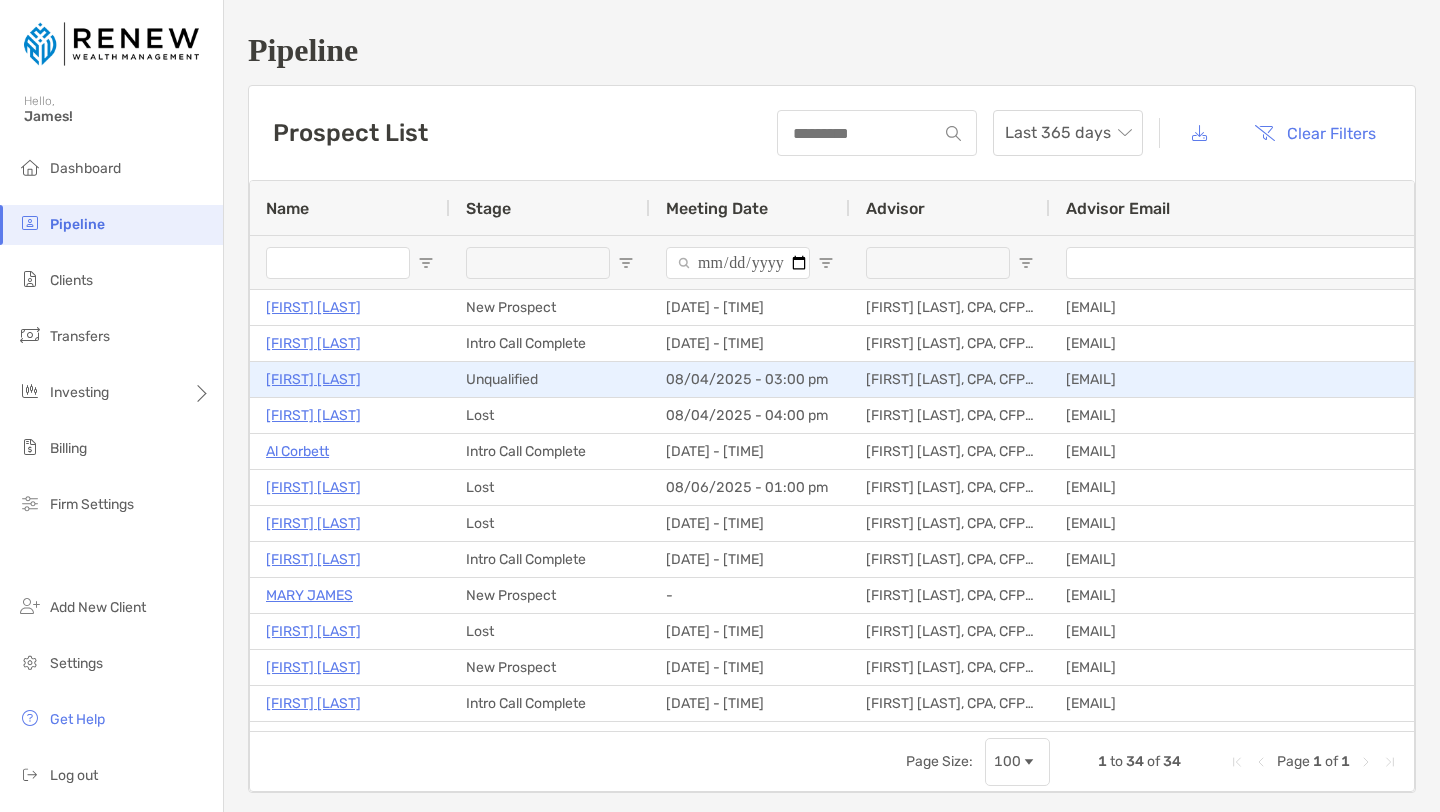 click on "Unqualified" at bounding box center [550, 379] 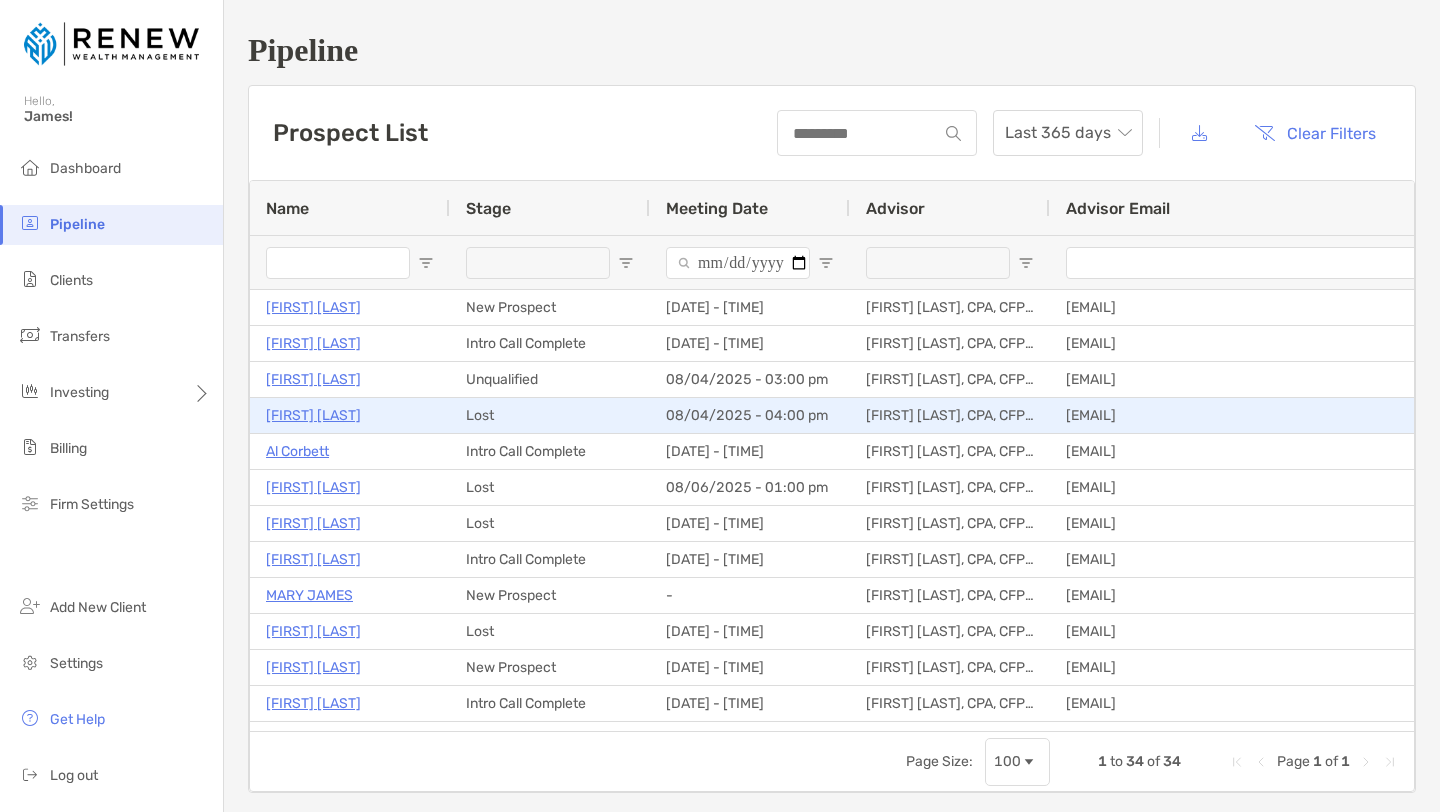 click on "Lost" at bounding box center (550, 415) 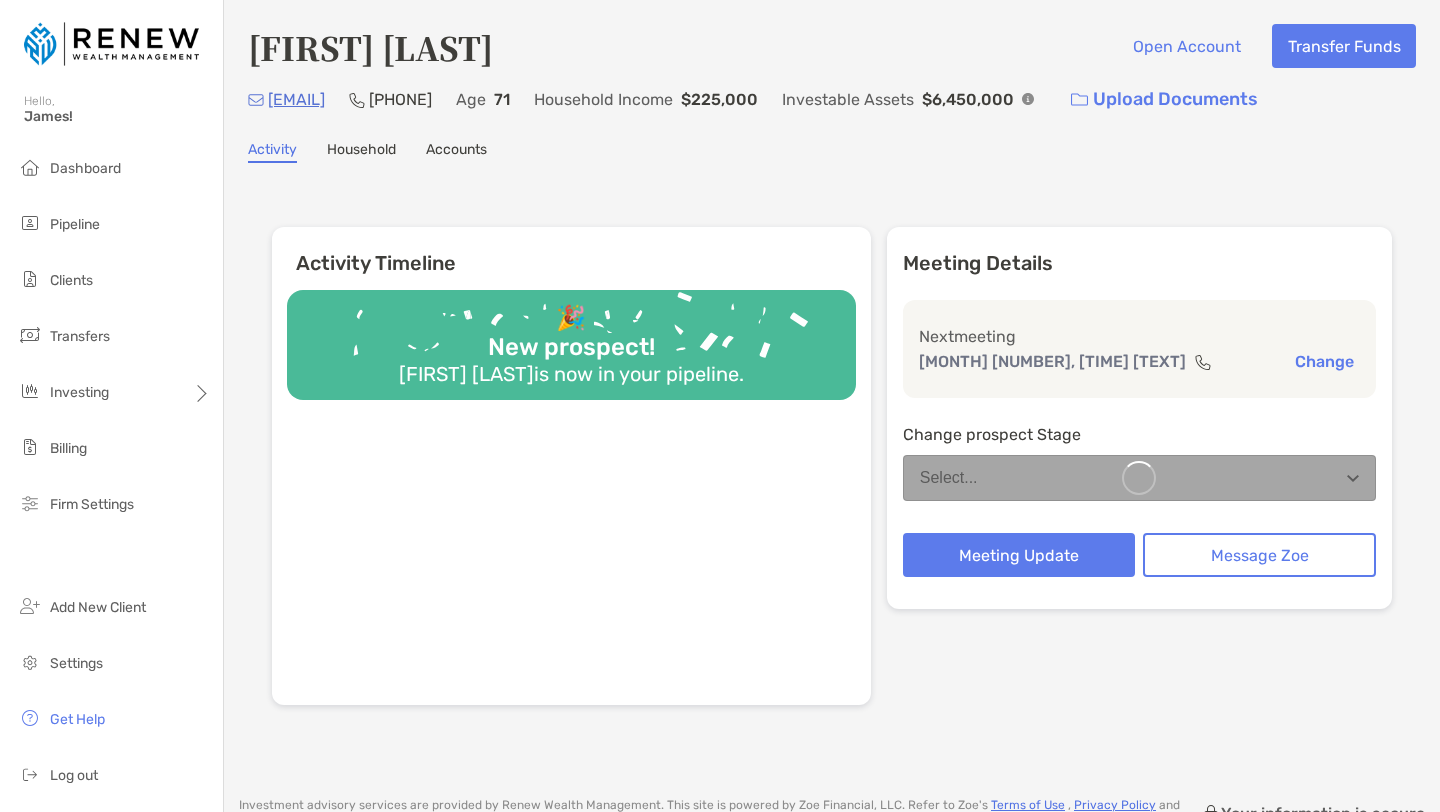 scroll, scrollTop: 0, scrollLeft: 0, axis: both 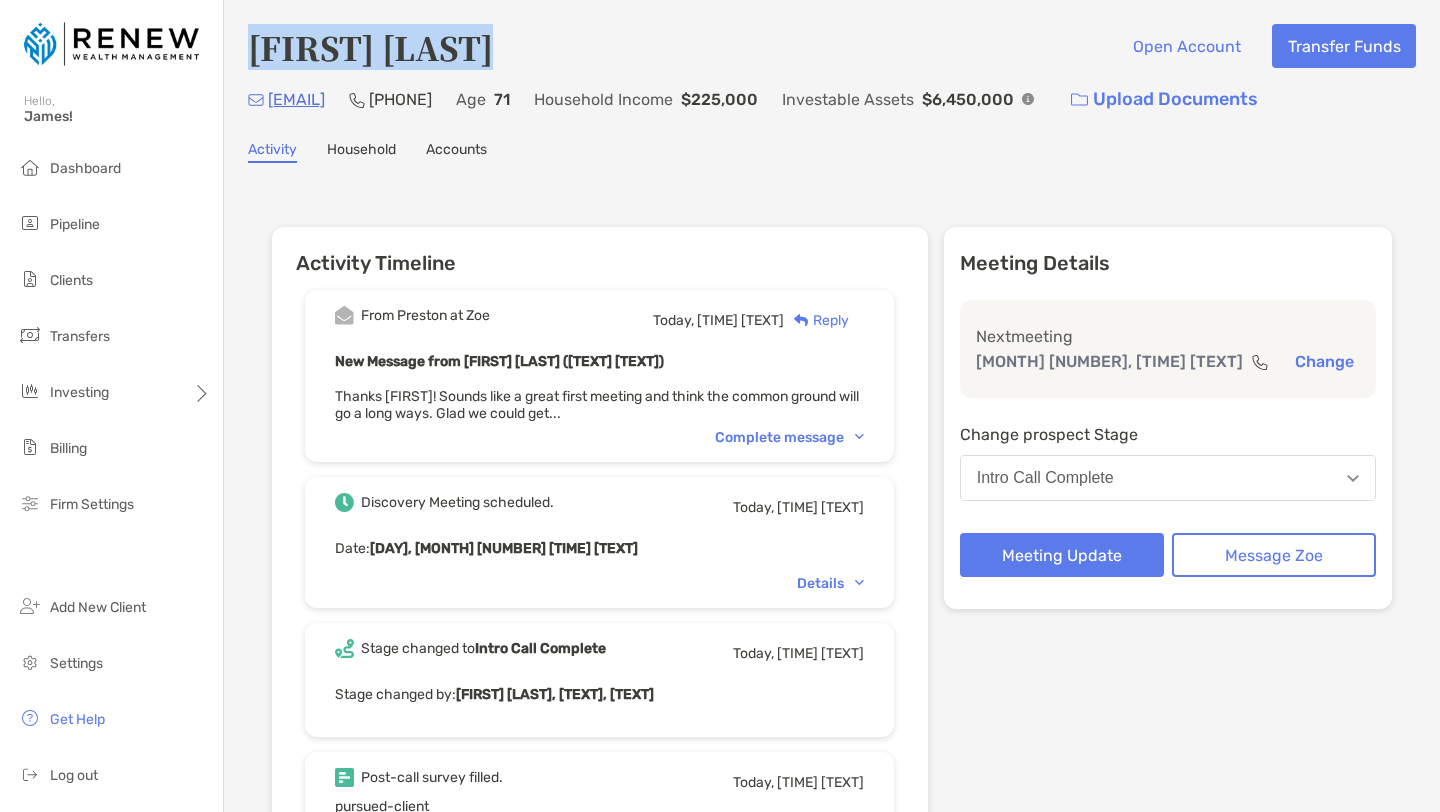 drag, startPoint x: 251, startPoint y: 40, endPoint x: 517, endPoint y: 47, distance: 266.0921 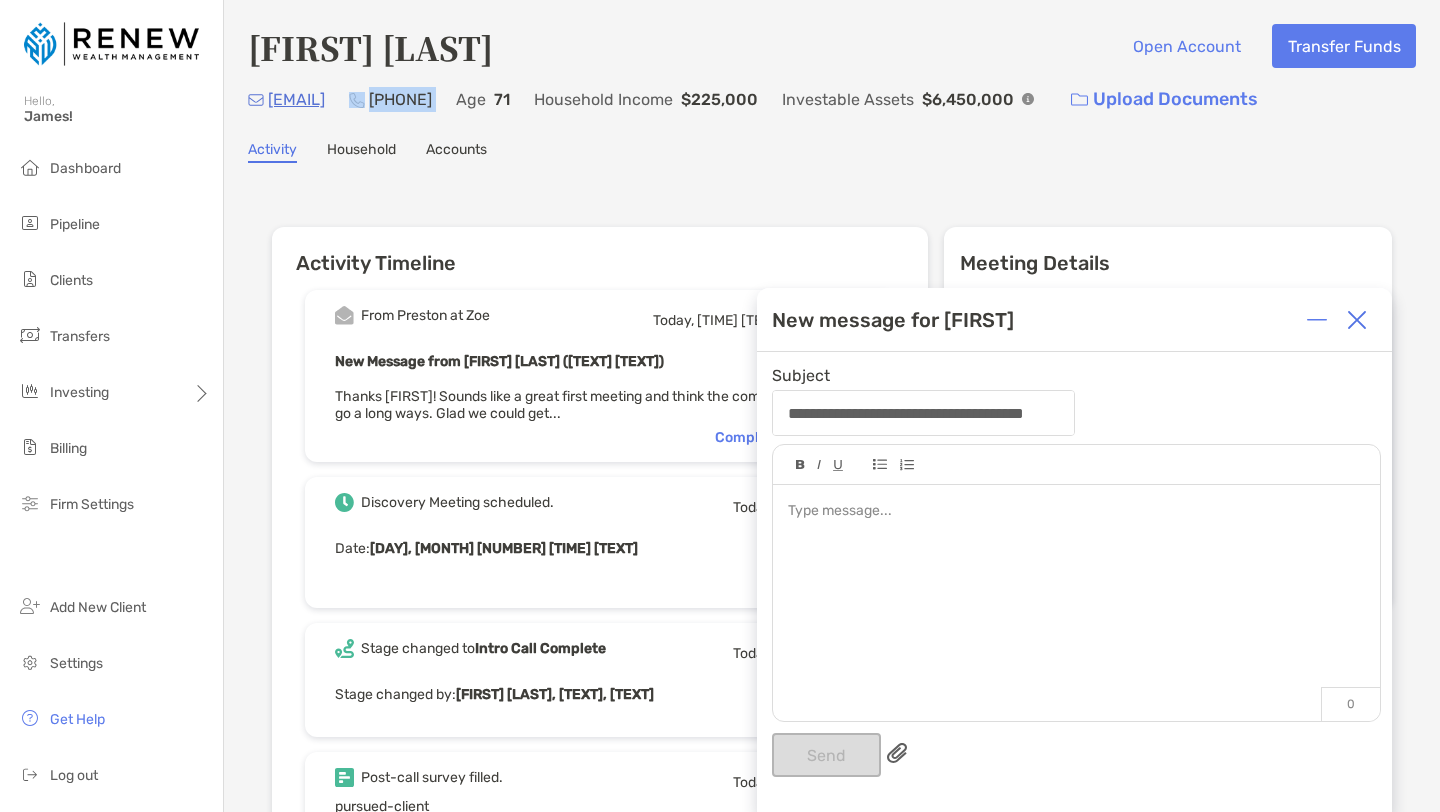 drag, startPoint x: 495, startPoint y: 91, endPoint x: 634, endPoint y: 101, distance: 139.35925 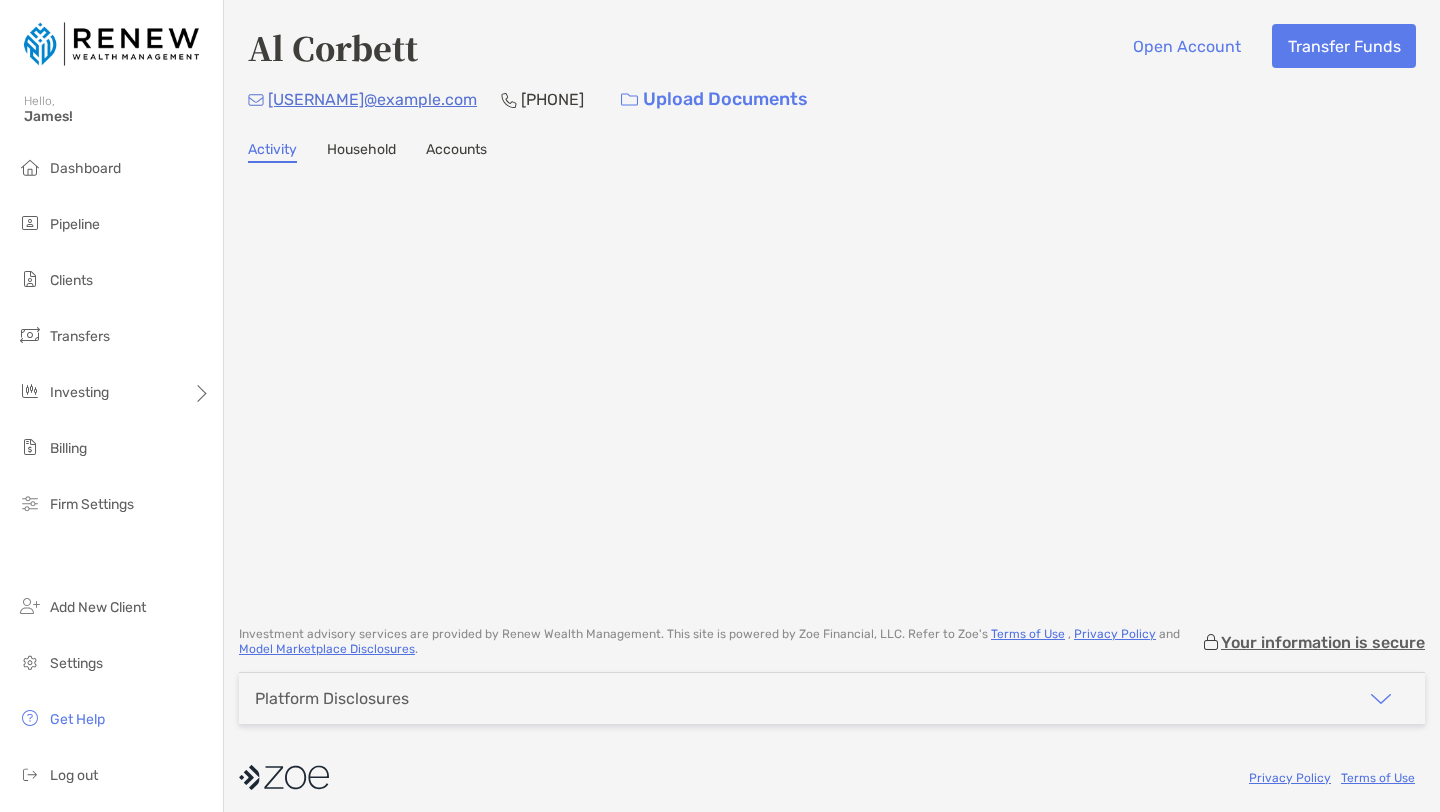 scroll, scrollTop: 0, scrollLeft: 0, axis: both 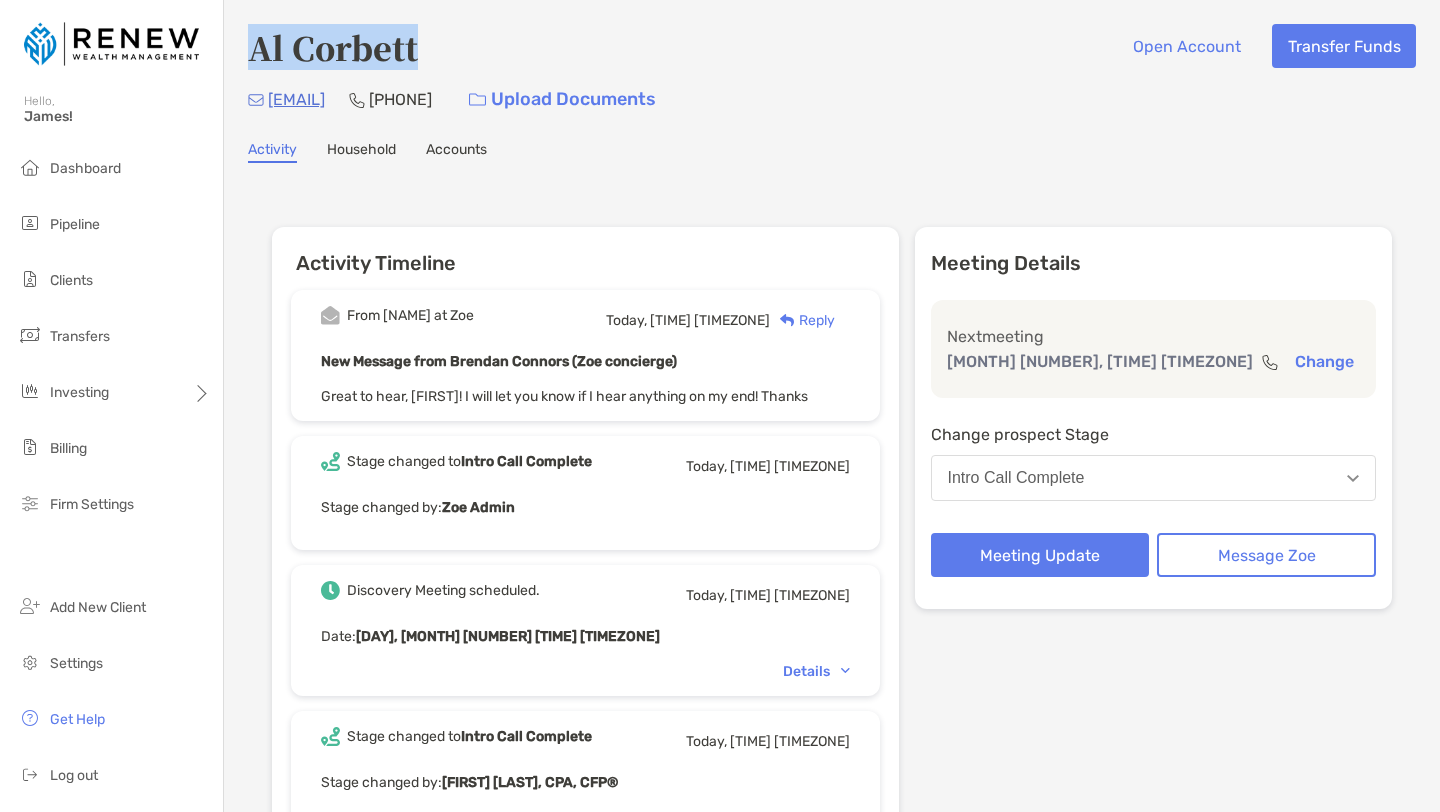 drag, startPoint x: 249, startPoint y: 48, endPoint x: 425, endPoint y: 46, distance: 176.01137 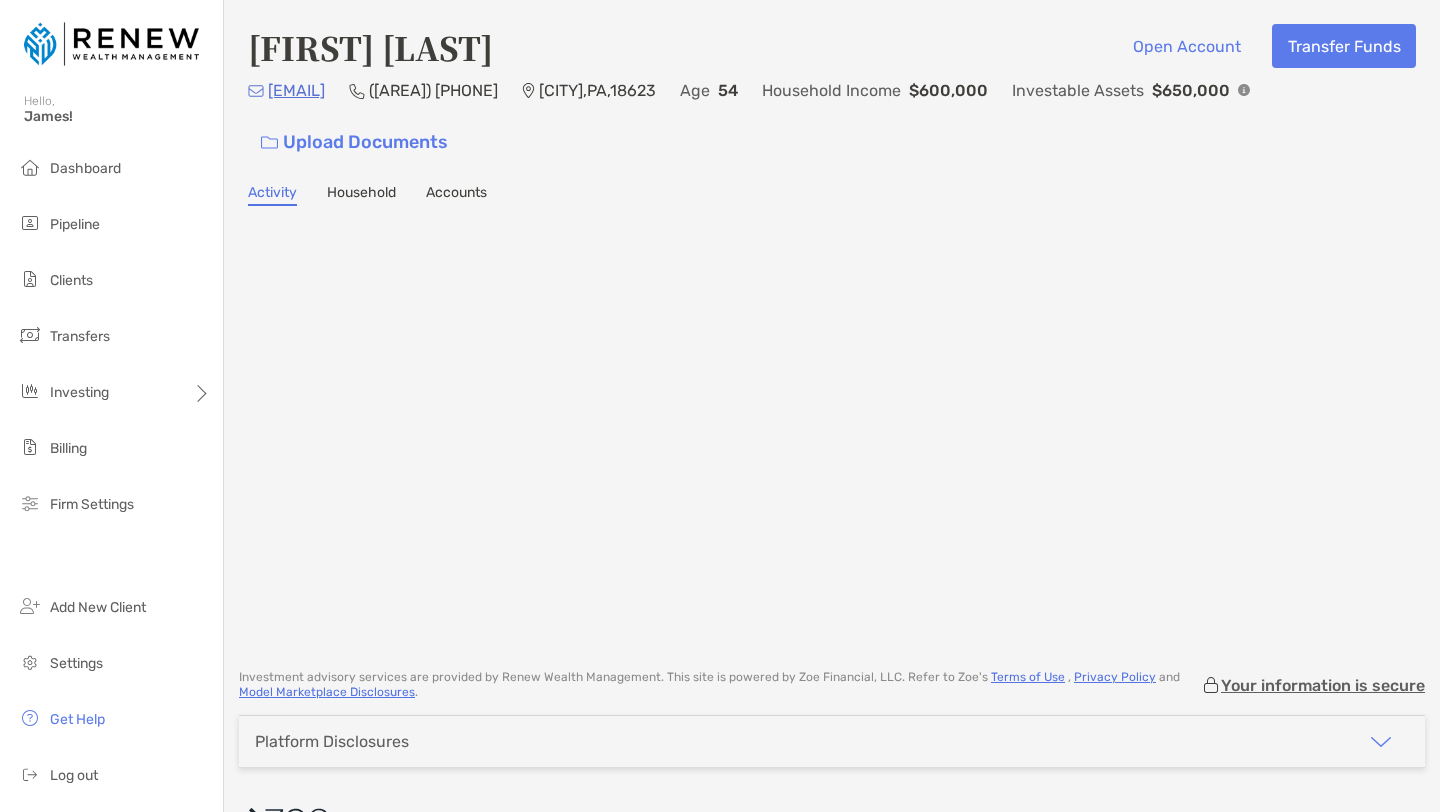 scroll, scrollTop: 0, scrollLeft: 0, axis: both 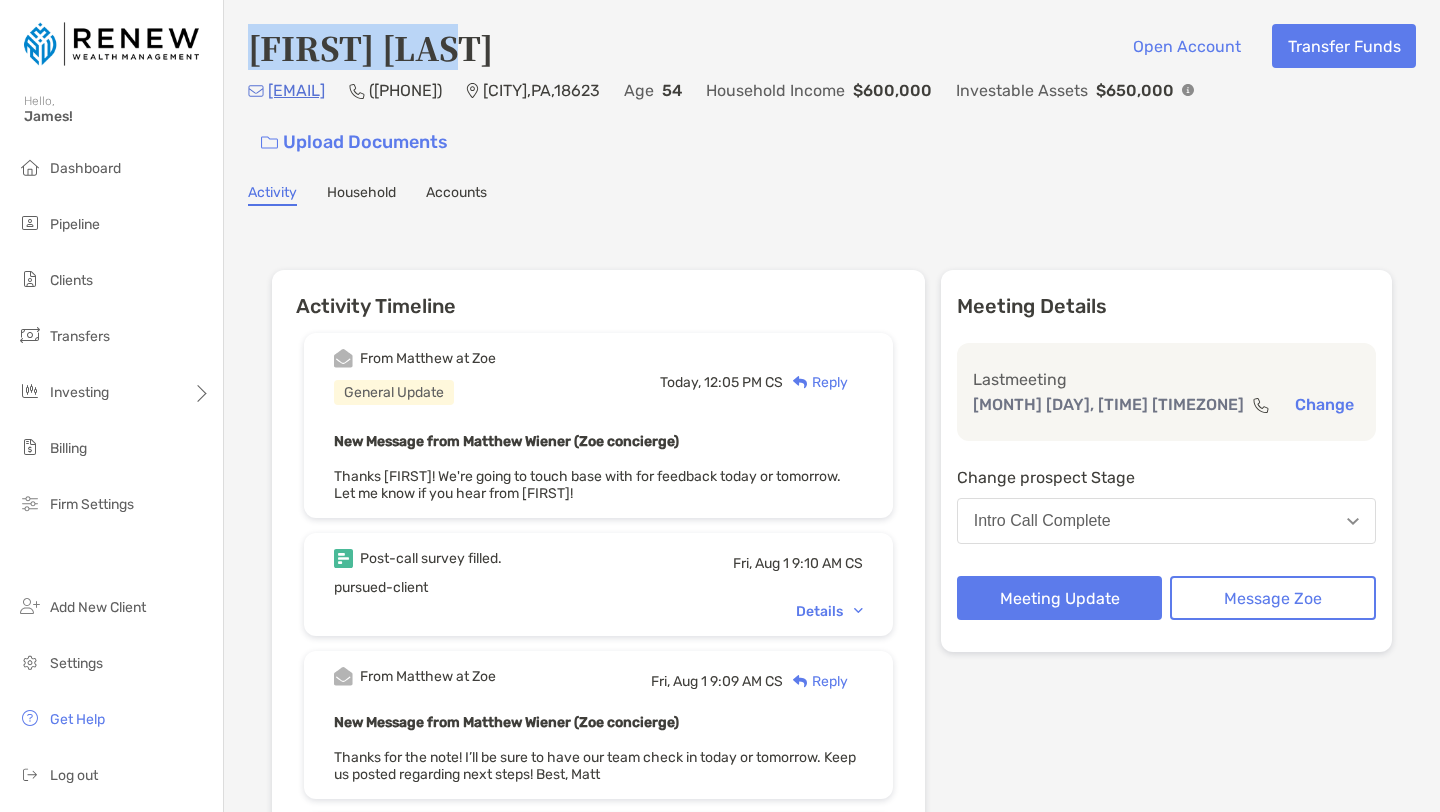 drag, startPoint x: 234, startPoint y: 47, endPoint x: 479, endPoint y: 50, distance: 245.01837 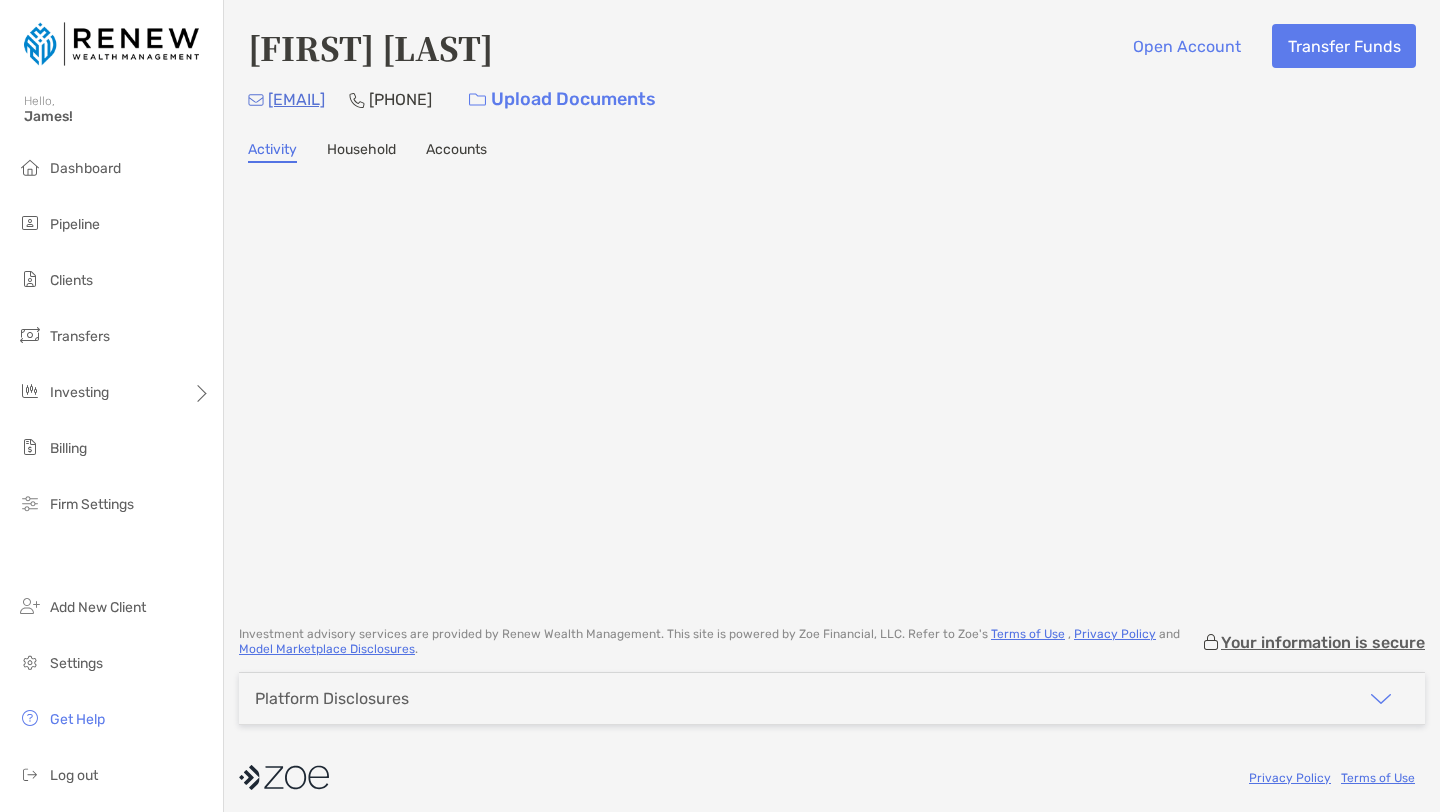 scroll, scrollTop: 0, scrollLeft: 0, axis: both 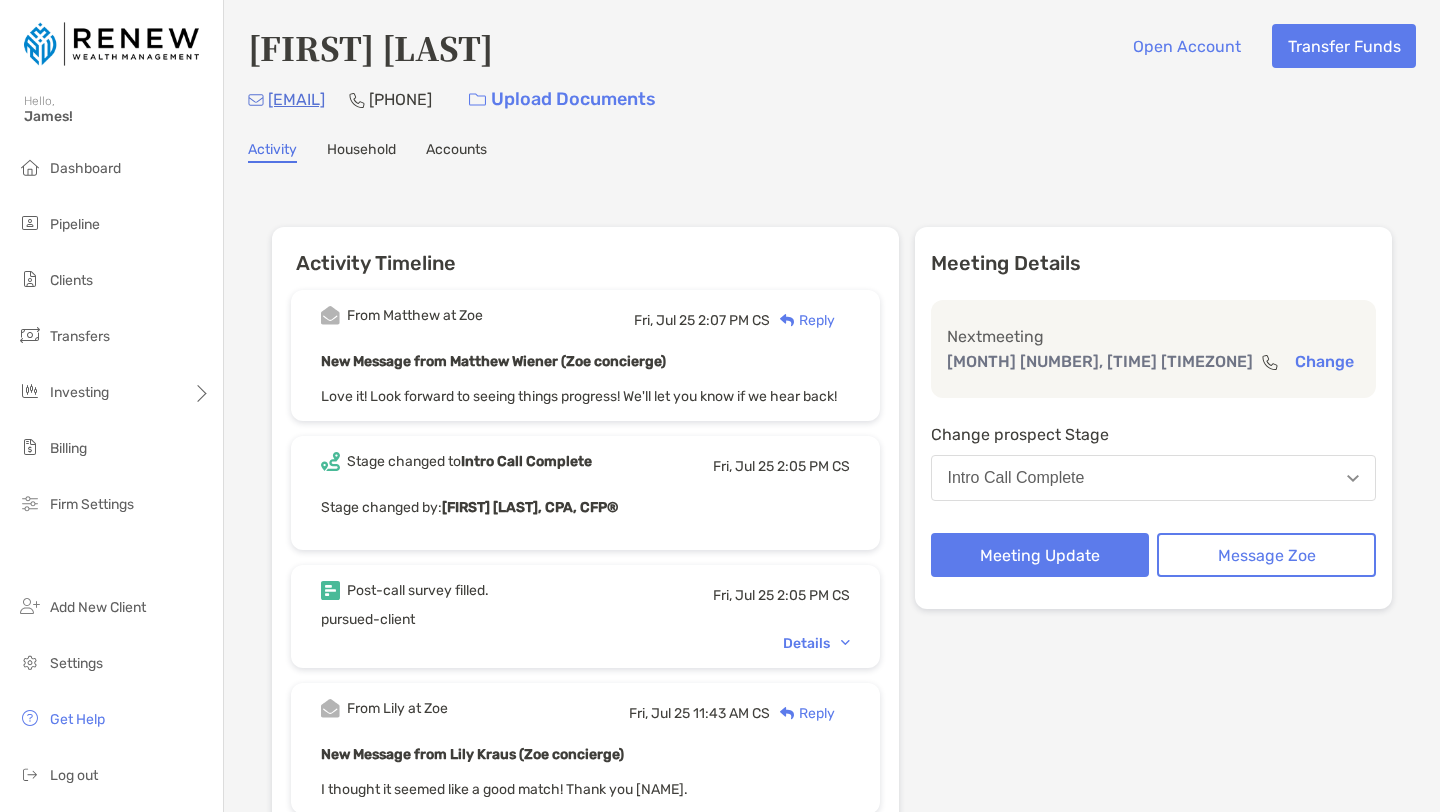 drag, startPoint x: 566, startPoint y: 56, endPoint x: 254, endPoint y: 54, distance: 312.0064 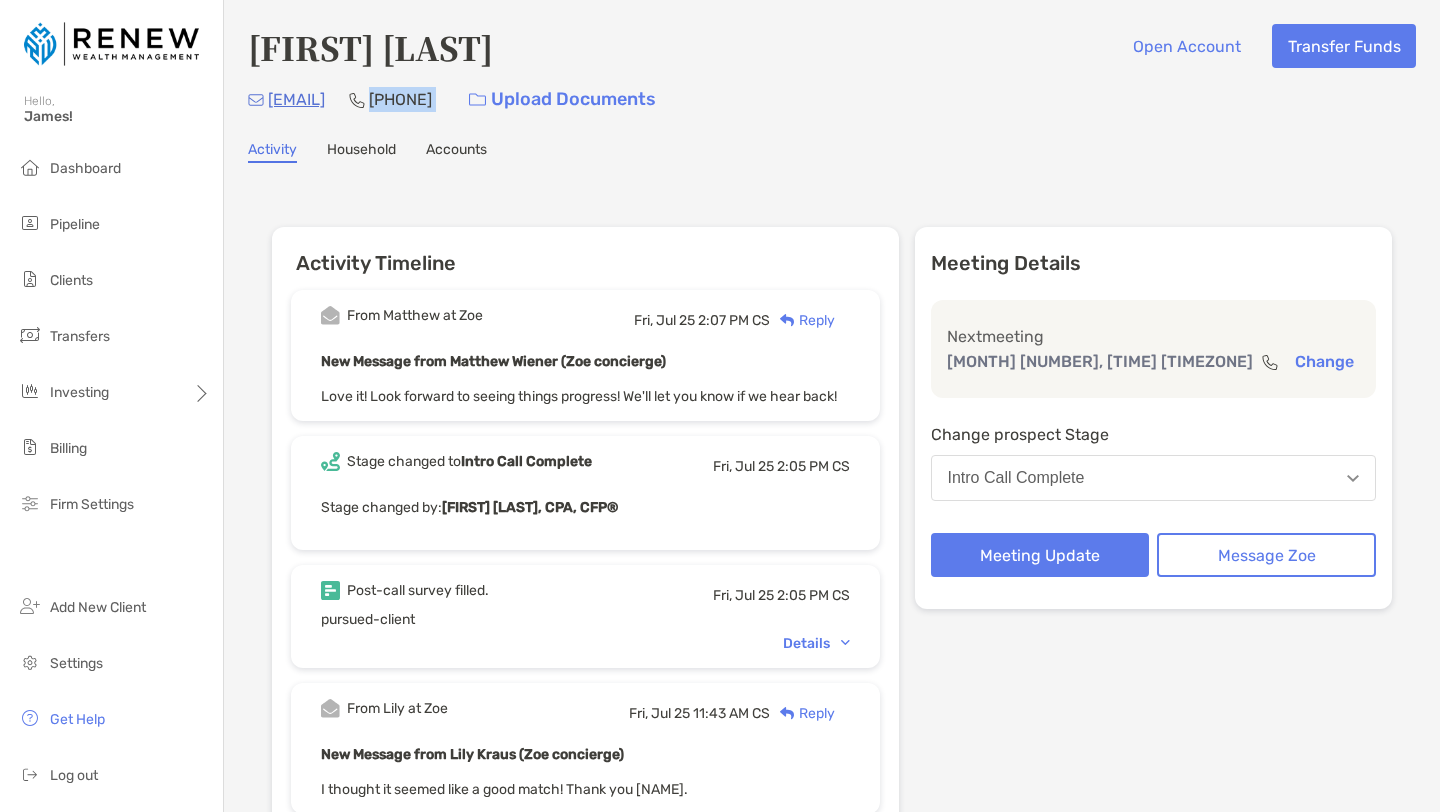 drag, startPoint x: 679, startPoint y: 102, endPoint x: 550, endPoint y: 97, distance: 129.09686 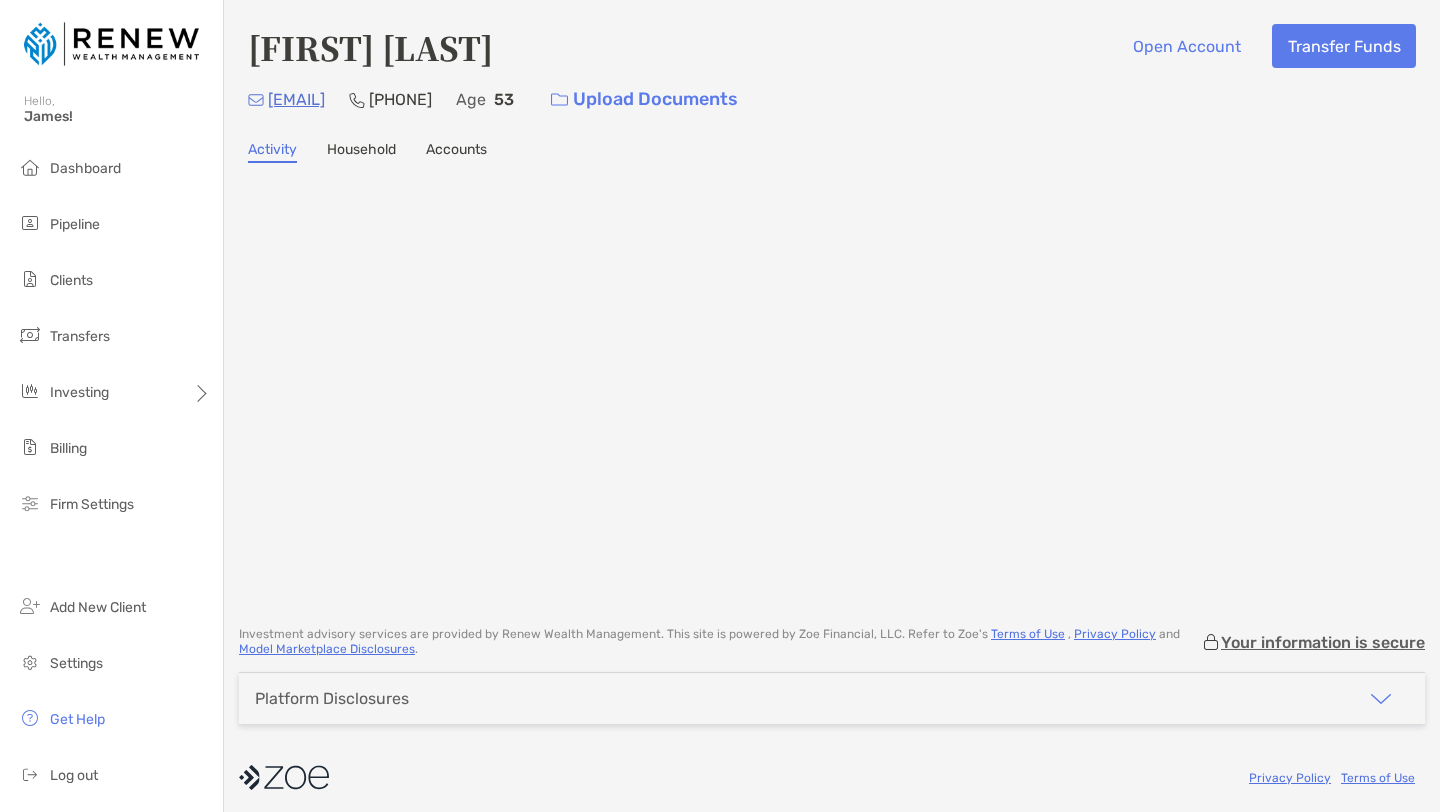 scroll, scrollTop: 0, scrollLeft: 0, axis: both 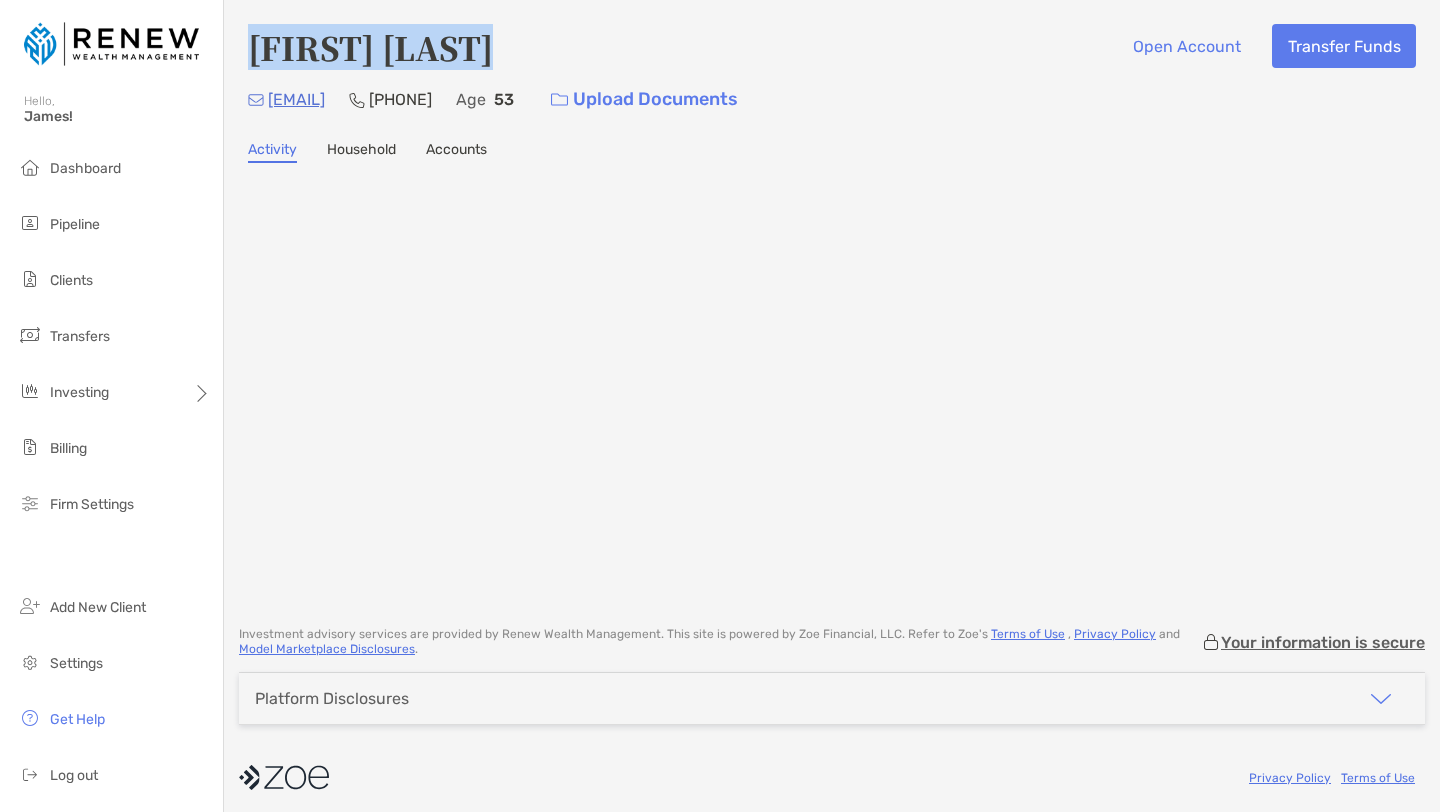 drag, startPoint x: 252, startPoint y: 44, endPoint x: 532, endPoint y: 45, distance: 280.0018 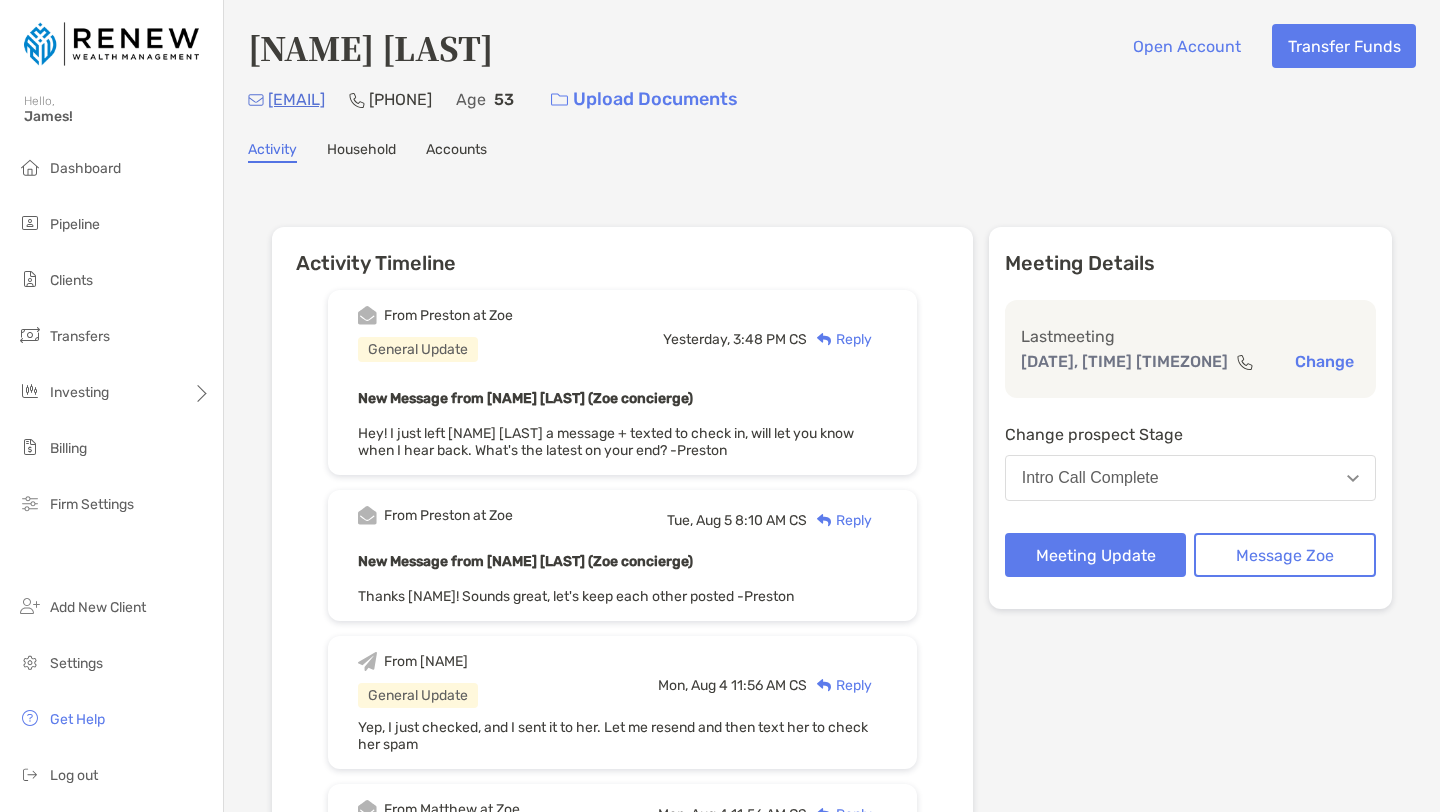 scroll, scrollTop: 0, scrollLeft: 0, axis: both 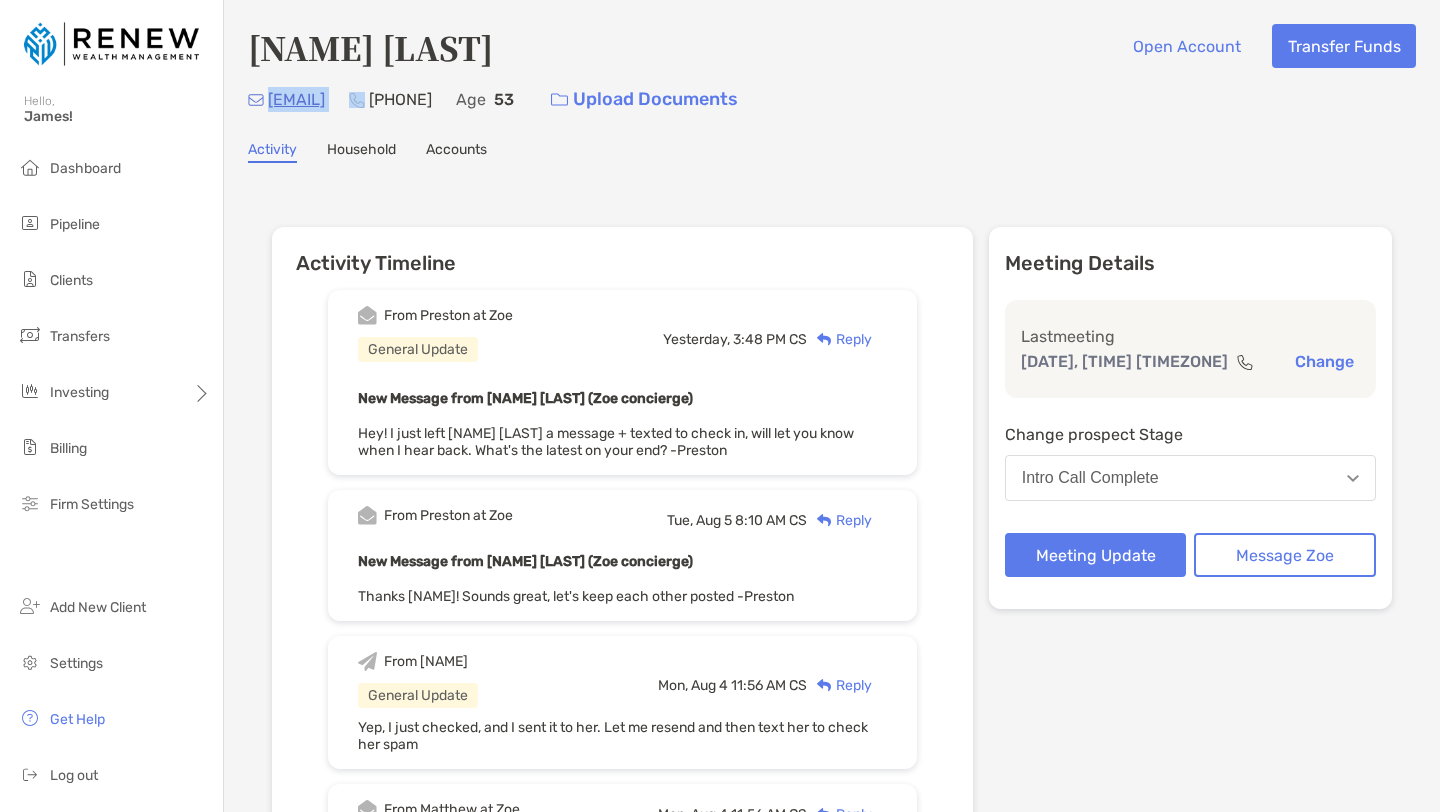 drag, startPoint x: 270, startPoint y: 102, endPoint x: 449, endPoint y: 99, distance: 179.02513 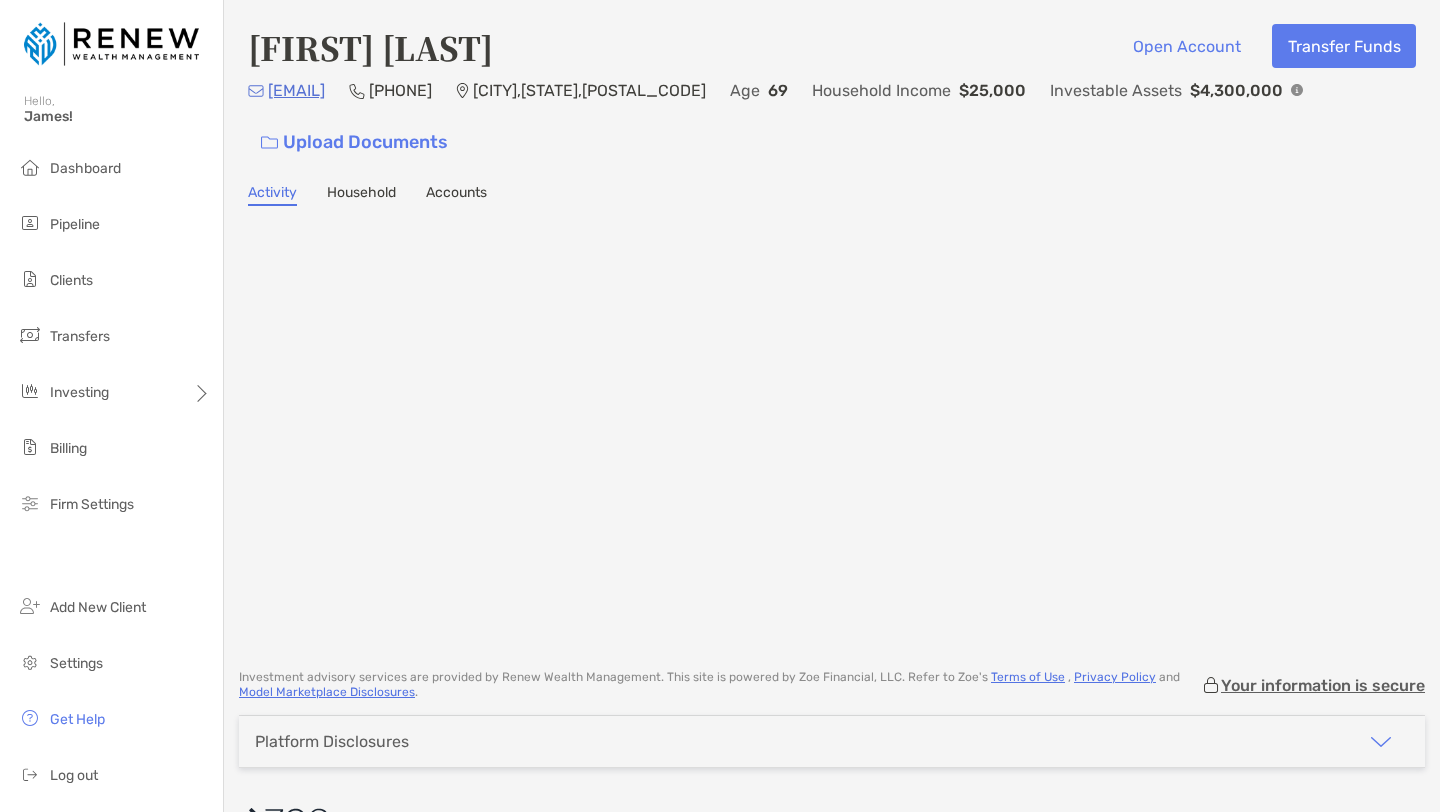 scroll, scrollTop: 0, scrollLeft: 0, axis: both 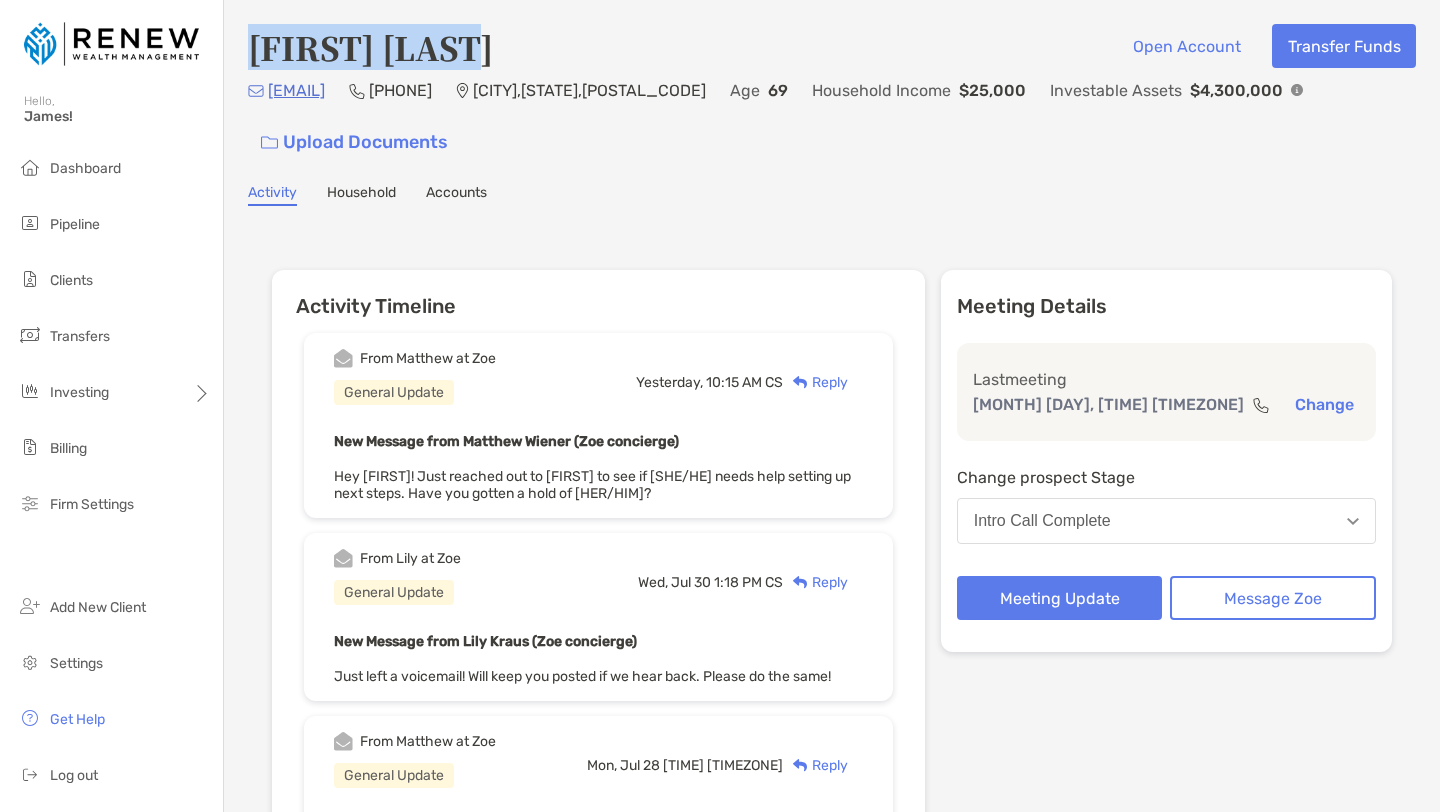 drag, startPoint x: 490, startPoint y: 53, endPoint x: 249, endPoint y: 41, distance: 241.29857 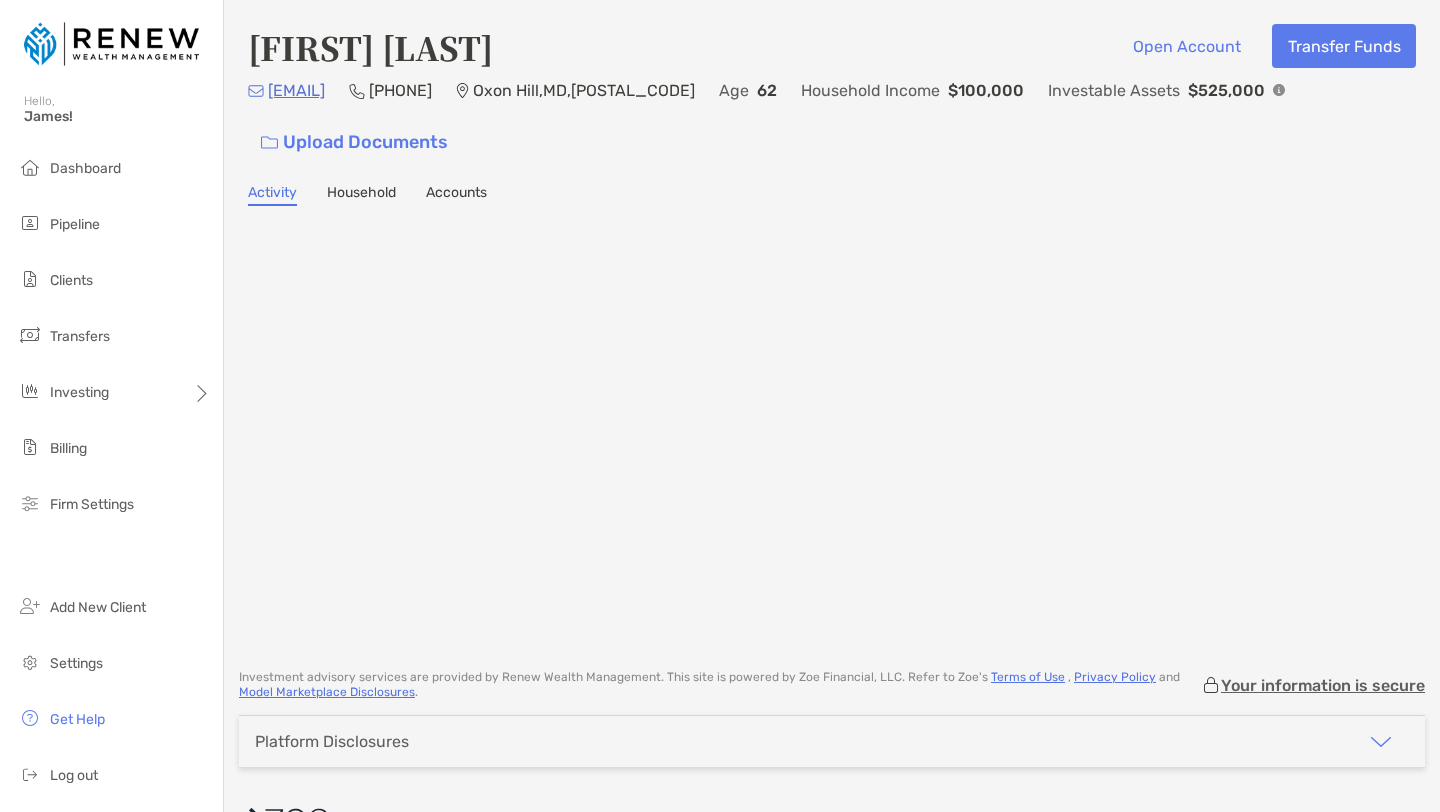 scroll, scrollTop: 0, scrollLeft: 0, axis: both 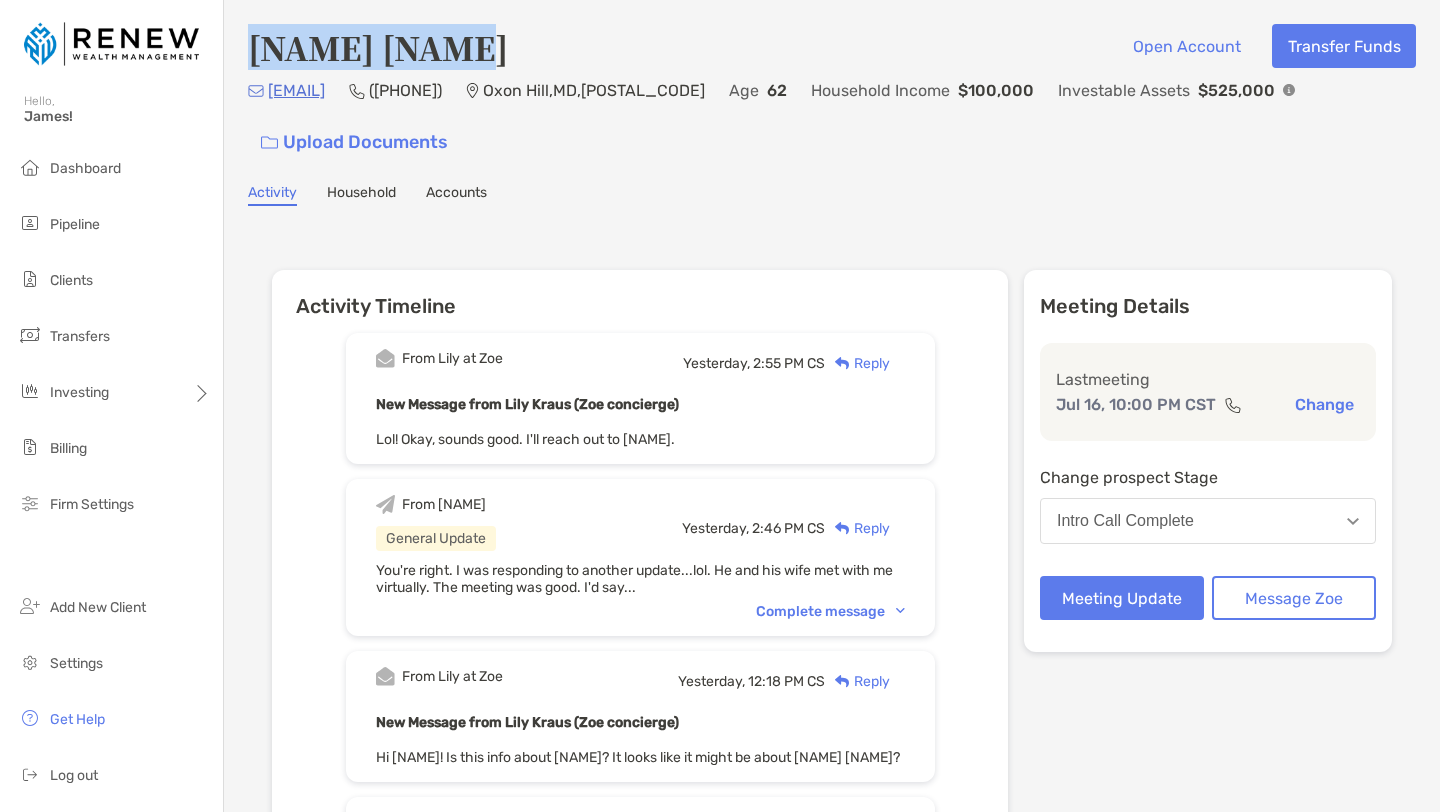 click on "[LAST] [LAST] Open Account Transfer Funds" at bounding box center [832, 47] 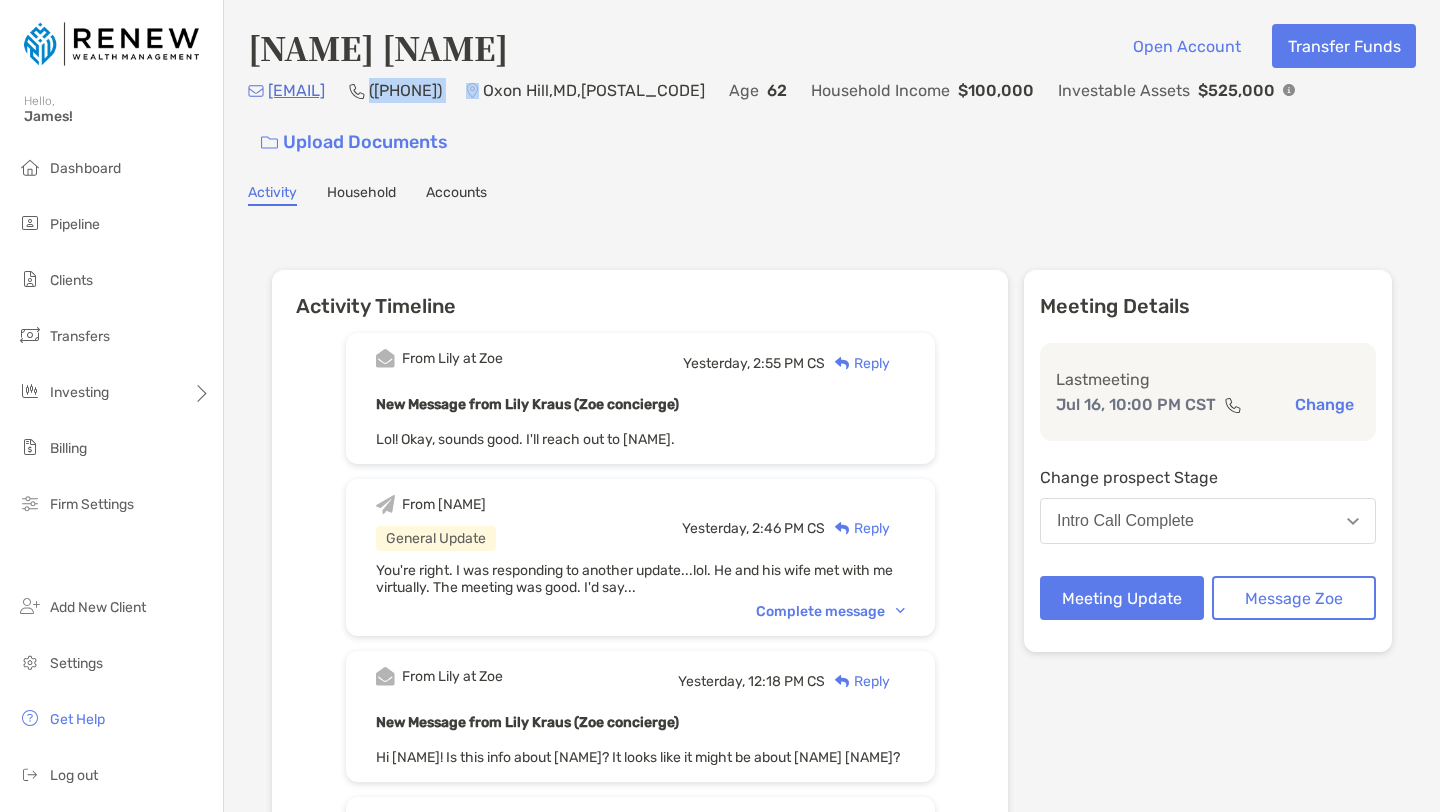 drag, startPoint x: 639, startPoint y: 92, endPoint x: 510, endPoint y: 85, distance: 129.18979 